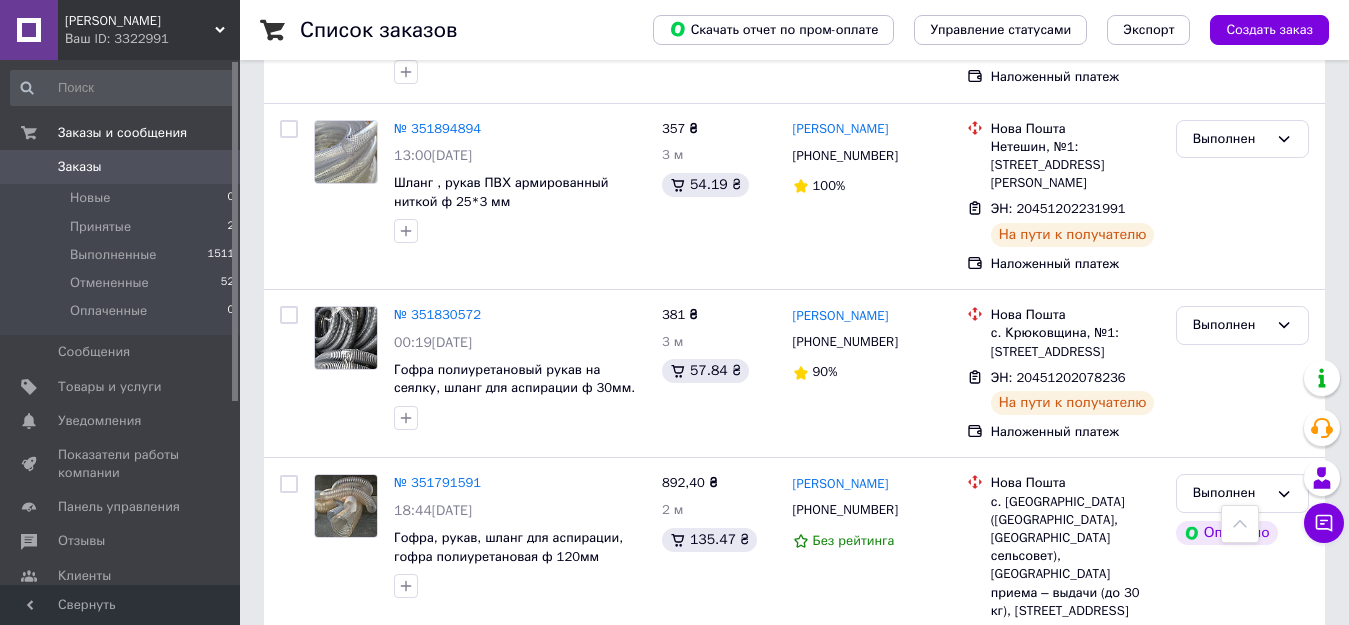 scroll, scrollTop: 400, scrollLeft: 0, axis: vertical 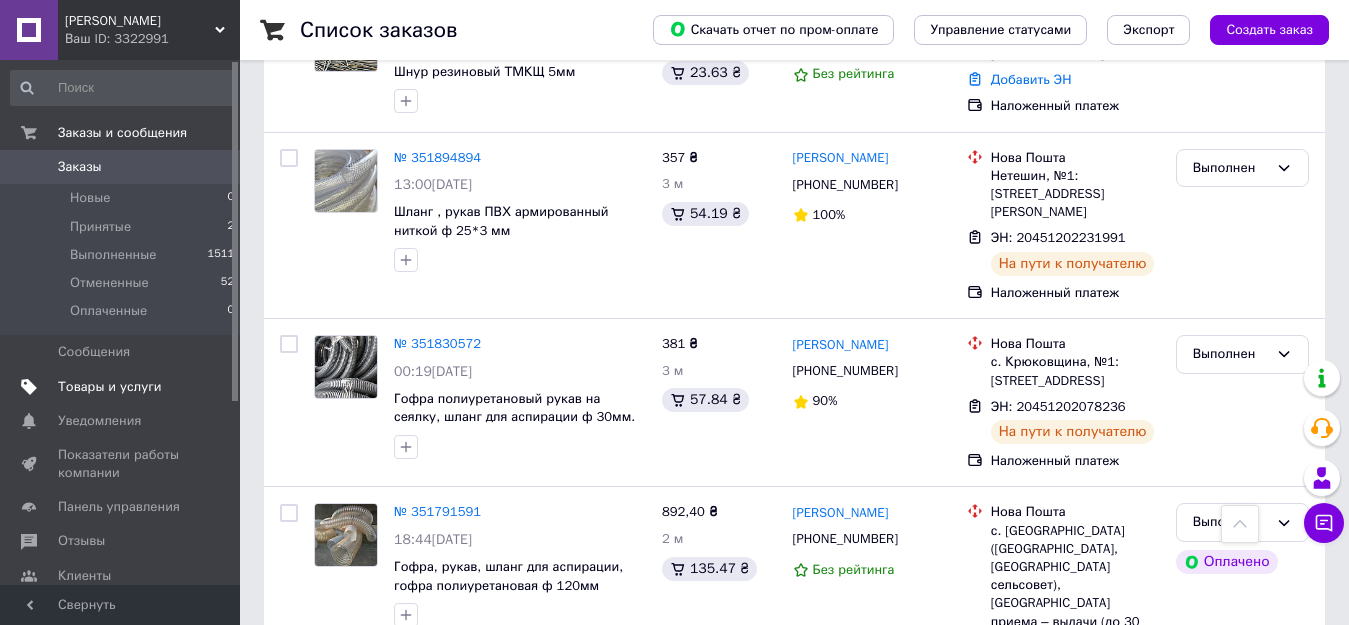 click on "Товары и услуги" at bounding box center [110, 387] 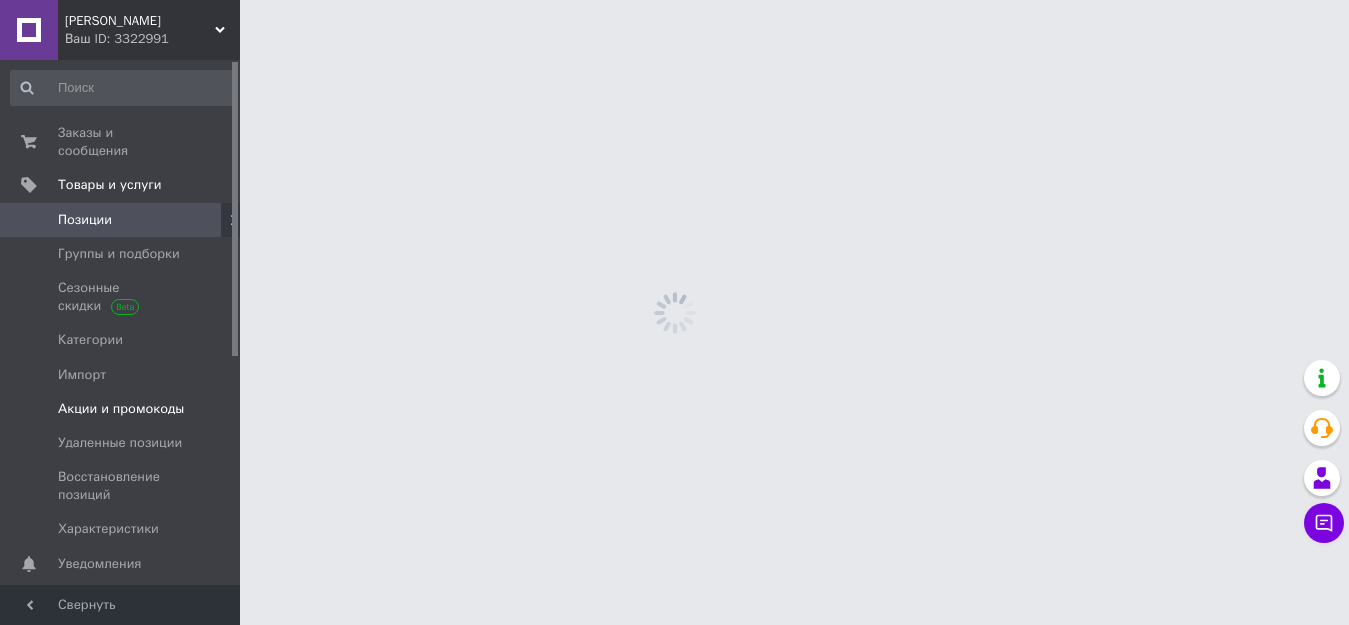 scroll, scrollTop: 0, scrollLeft: 0, axis: both 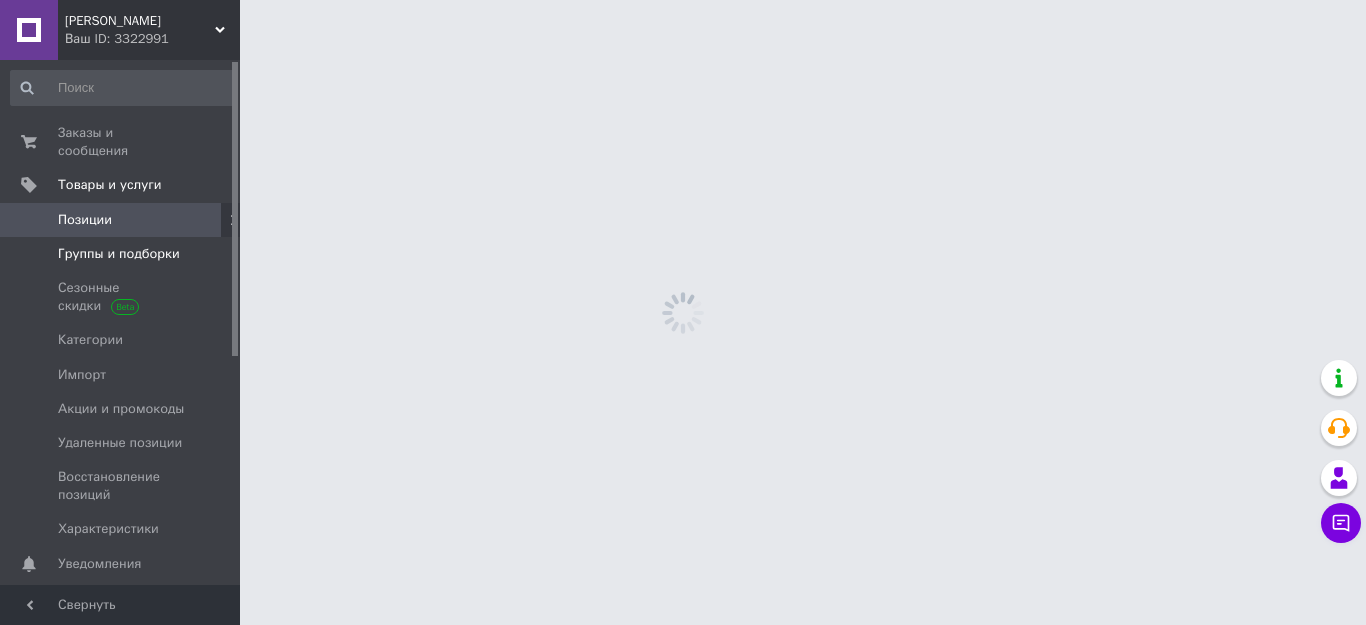 click on "Группы и подборки" at bounding box center [119, 254] 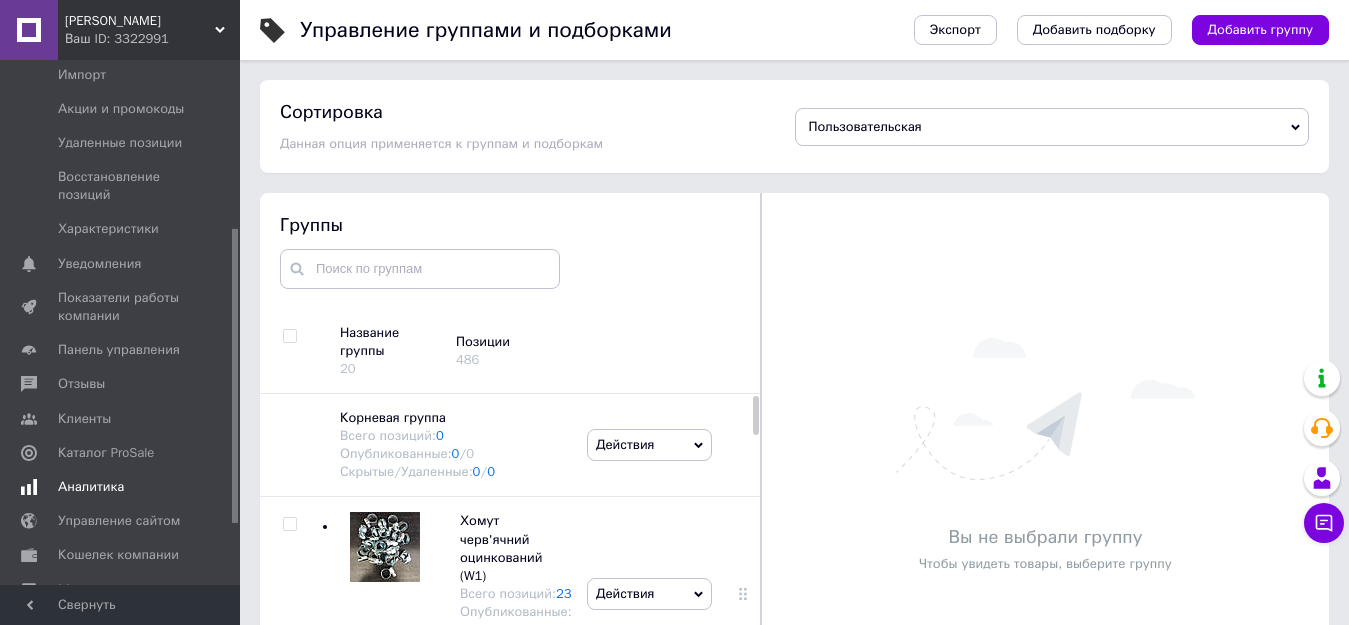 click on "Аналитика" at bounding box center [91, 487] 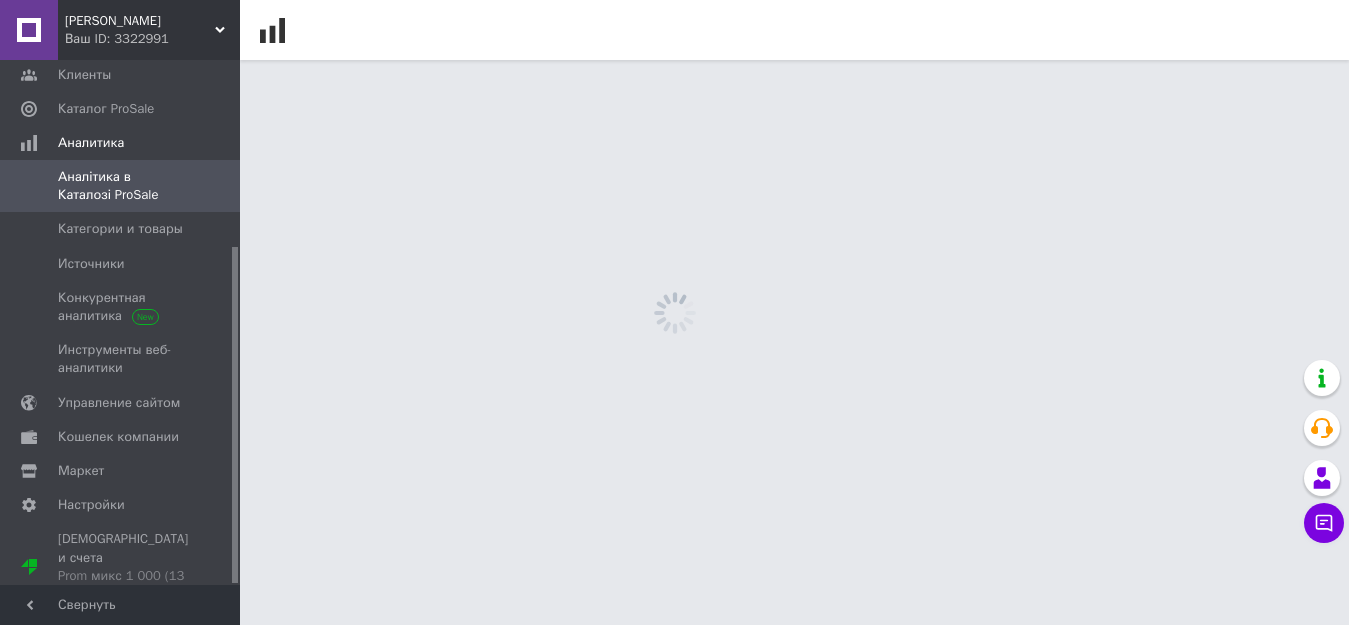 scroll, scrollTop: 290, scrollLeft: 0, axis: vertical 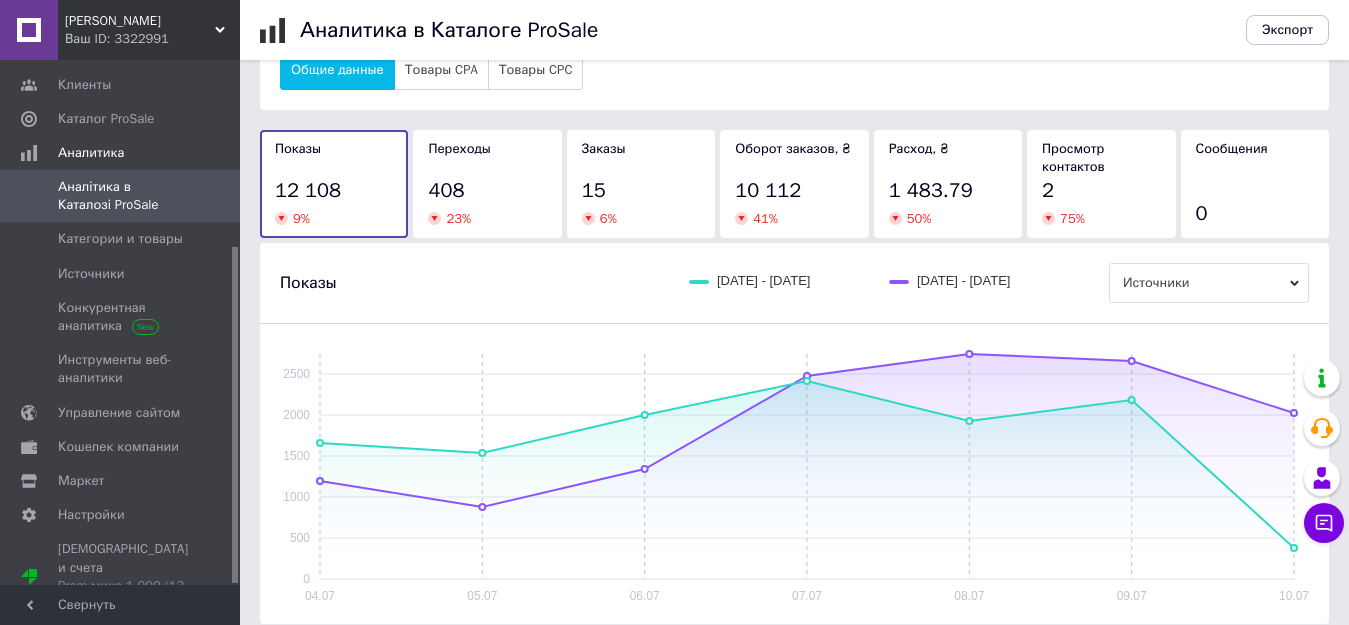 click on "408 23 %" at bounding box center (487, 202) 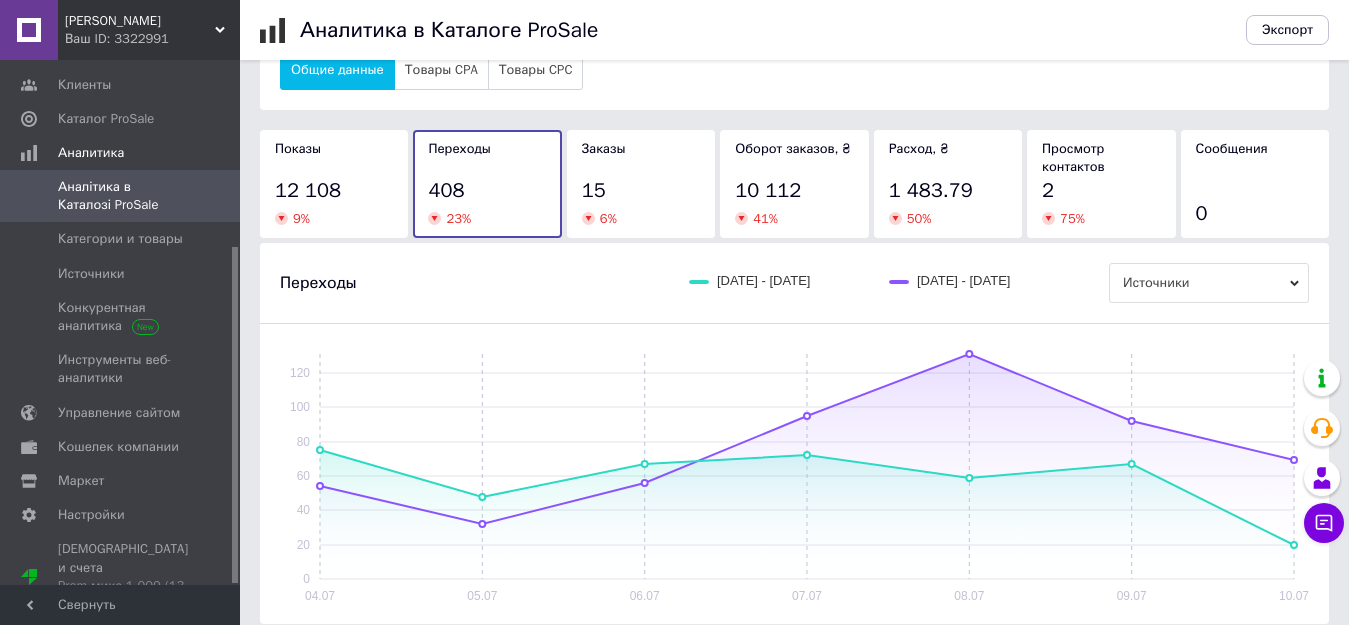 click on "12 108" at bounding box center (334, 191) 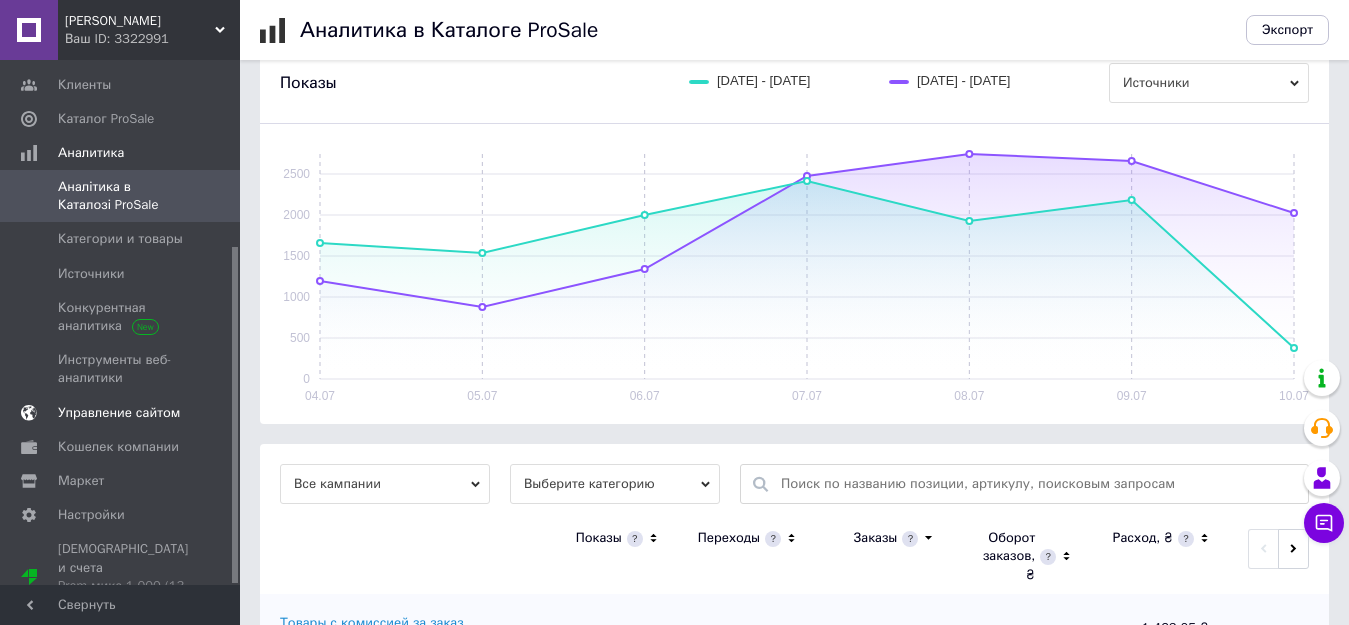 scroll, scrollTop: 400, scrollLeft: 0, axis: vertical 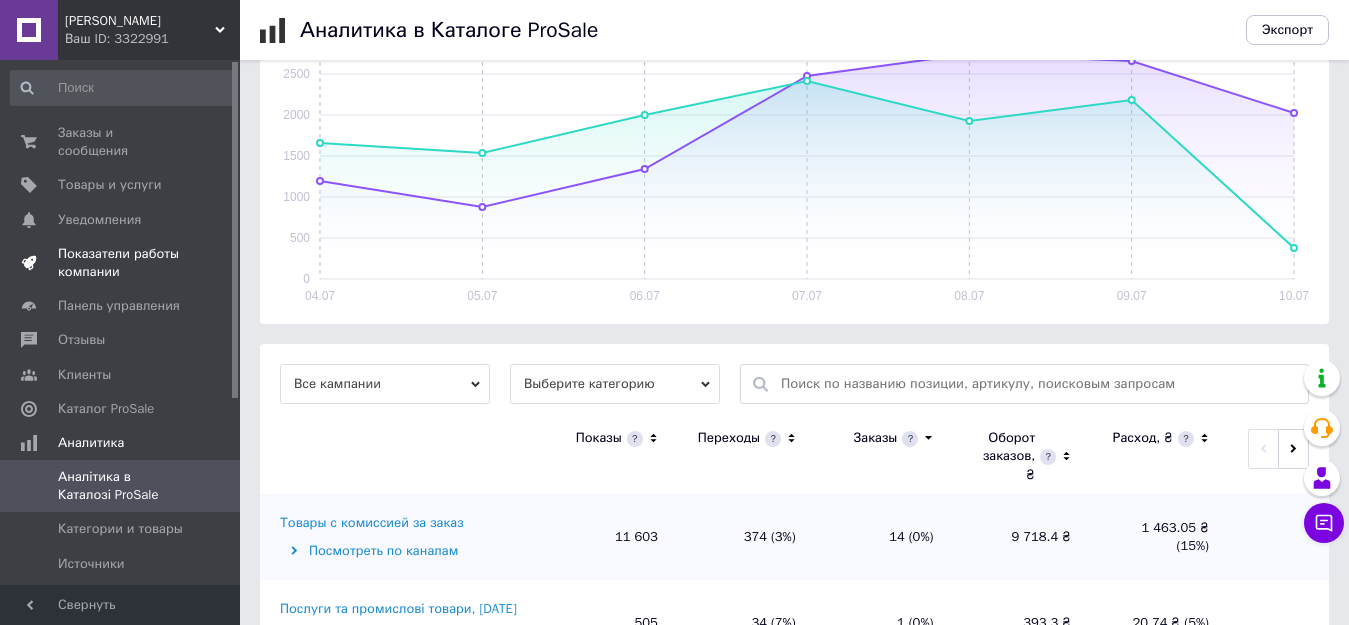 click on "Показатели работы компании" at bounding box center (121, 263) 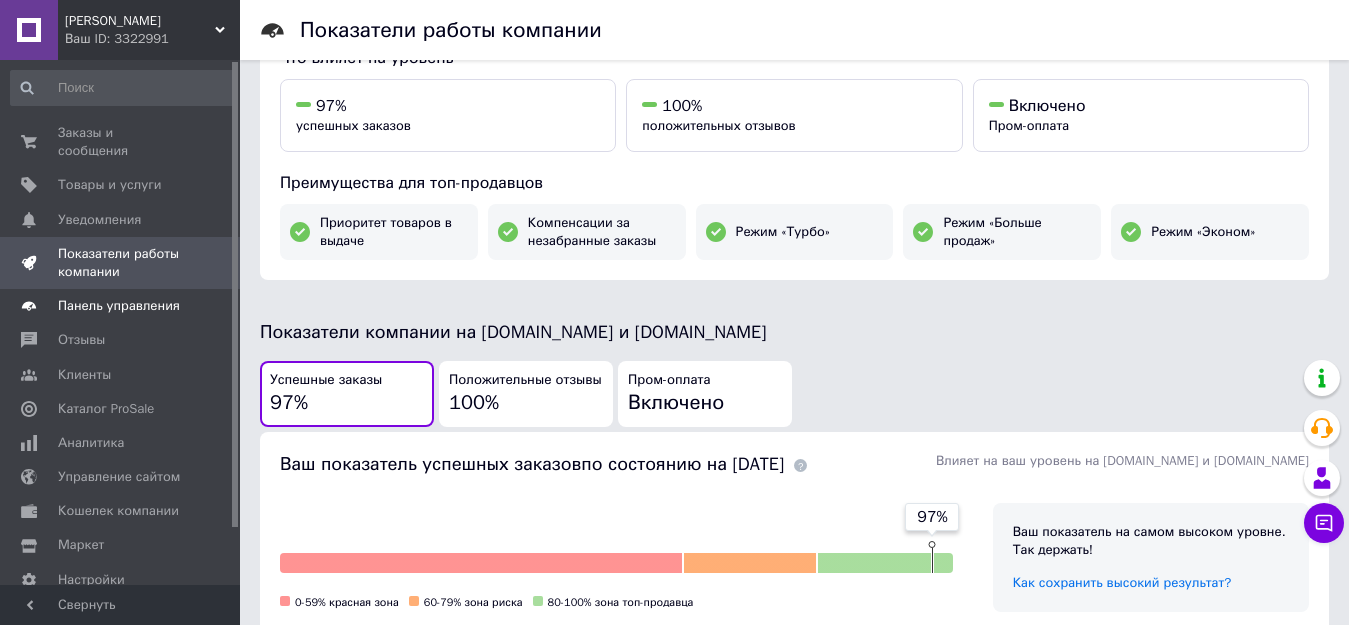 scroll, scrollTop: 200, scrollLeft: 0, axis: vertical 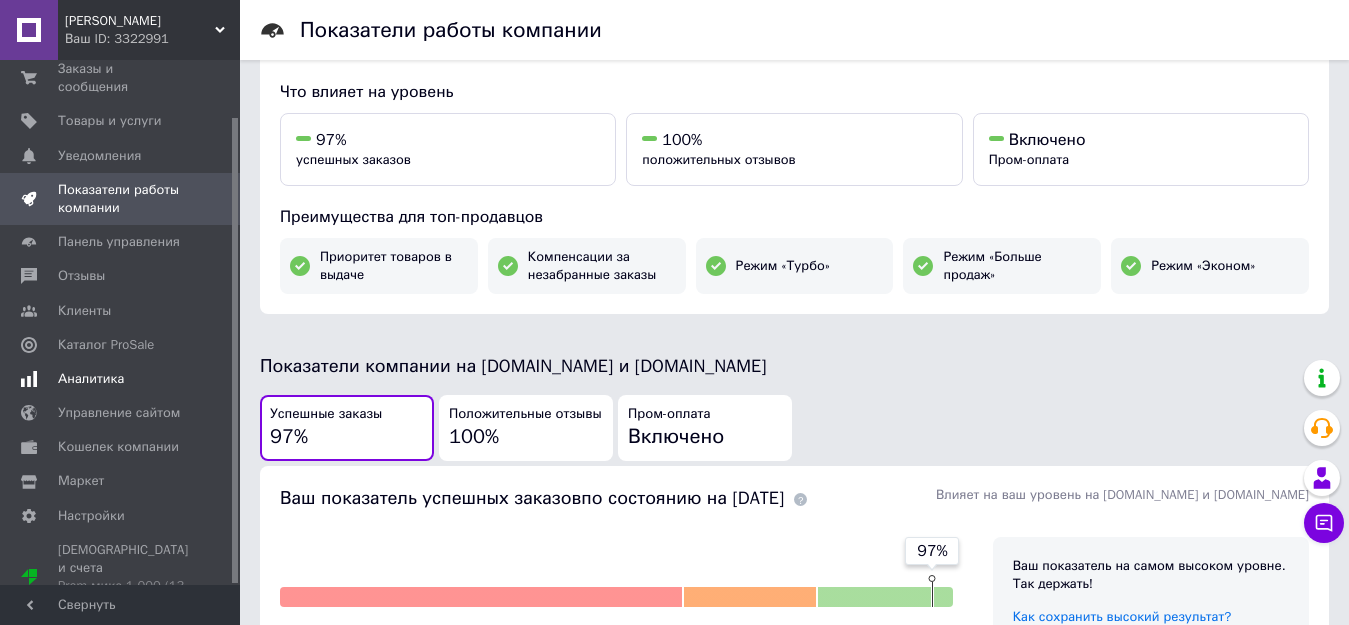 click on "Аналитика" at bounding box center [91, 379] 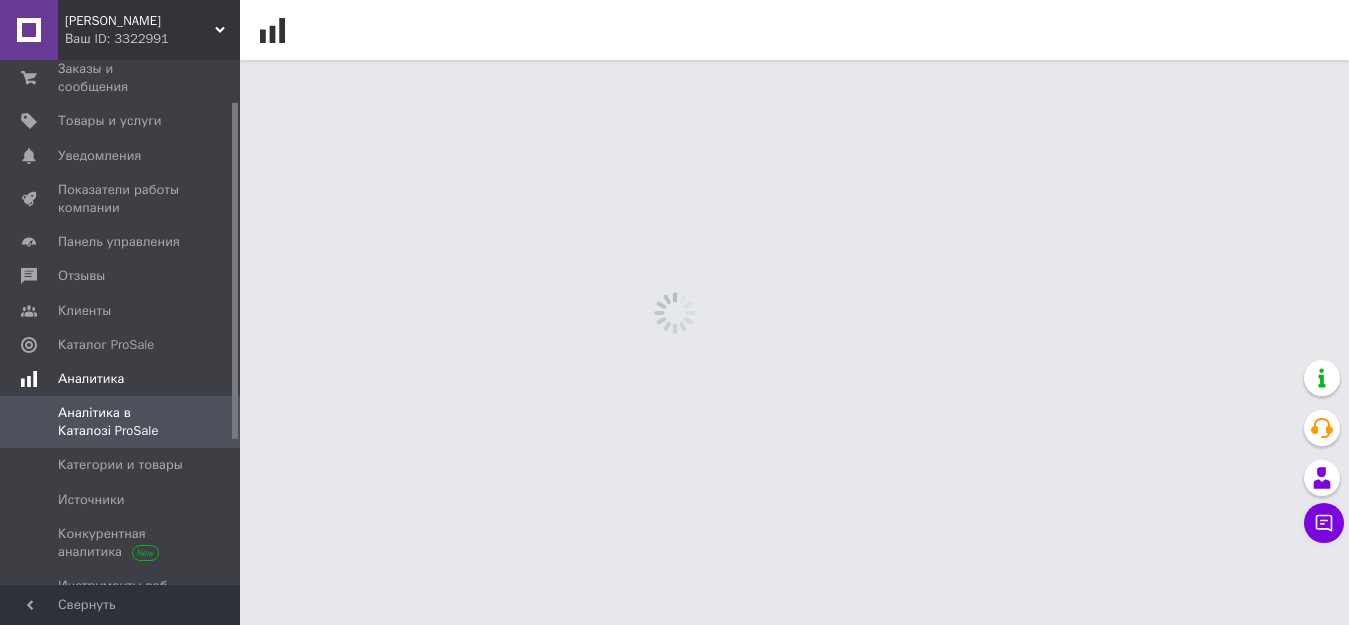 scroll, scrollTop: 0, scrollLeft: 0, axis: both 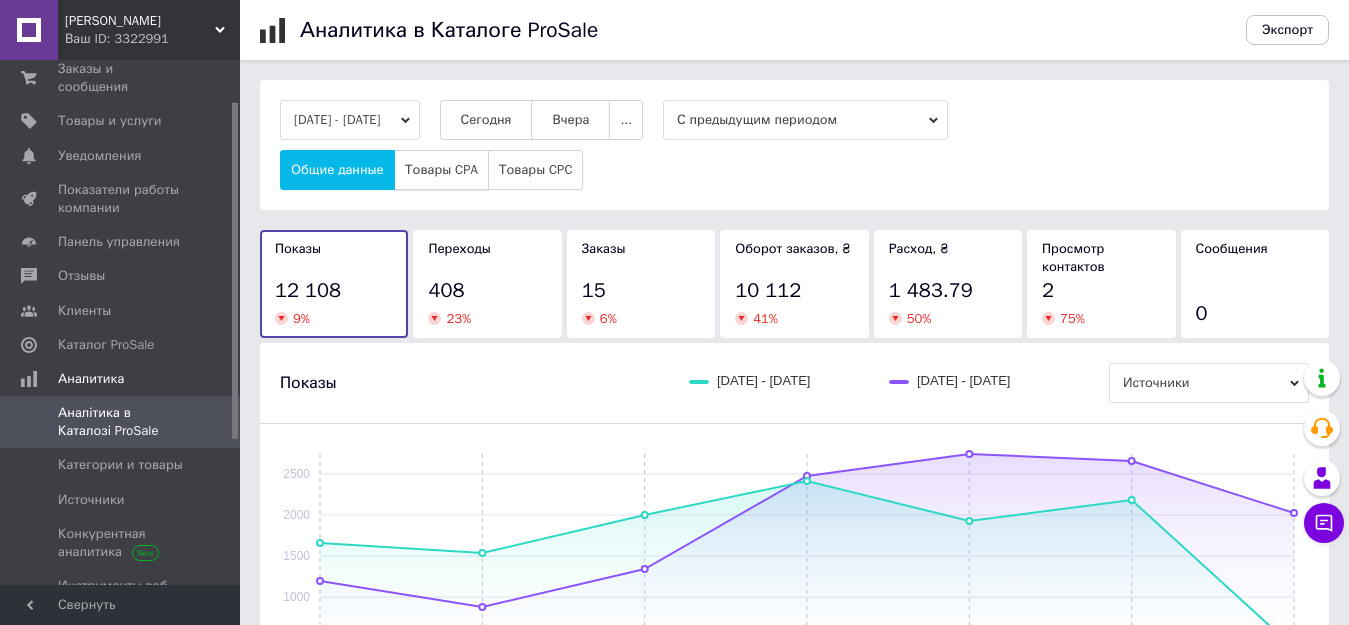 click on "Товары CPA" at bounding box center (441, 170) 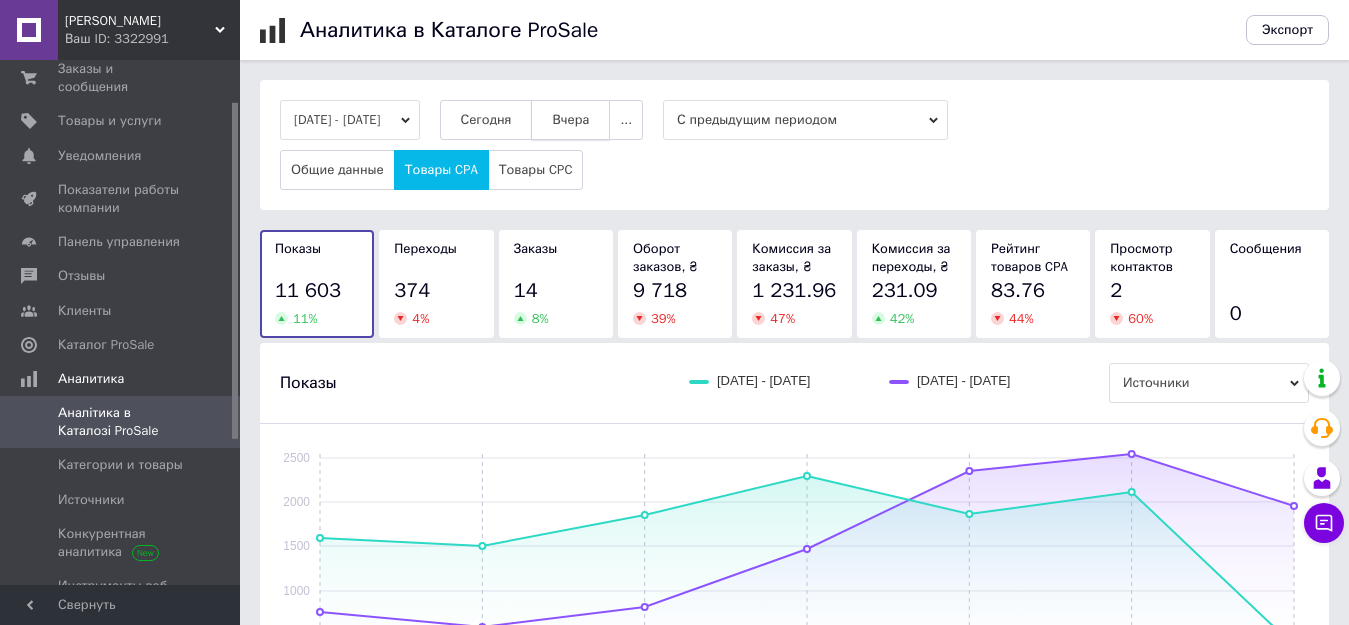 click on "Вчера" at bounding box center (570, 120) 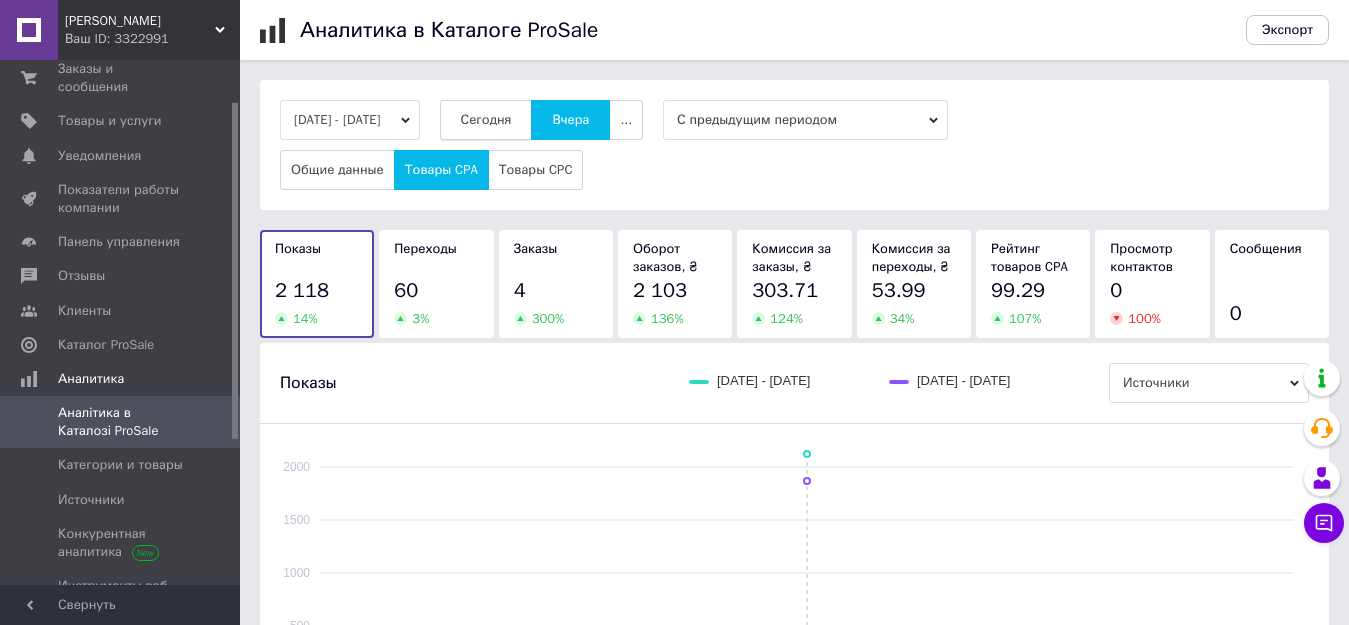 click on "Сегодня" at bounding box center (486, 120) 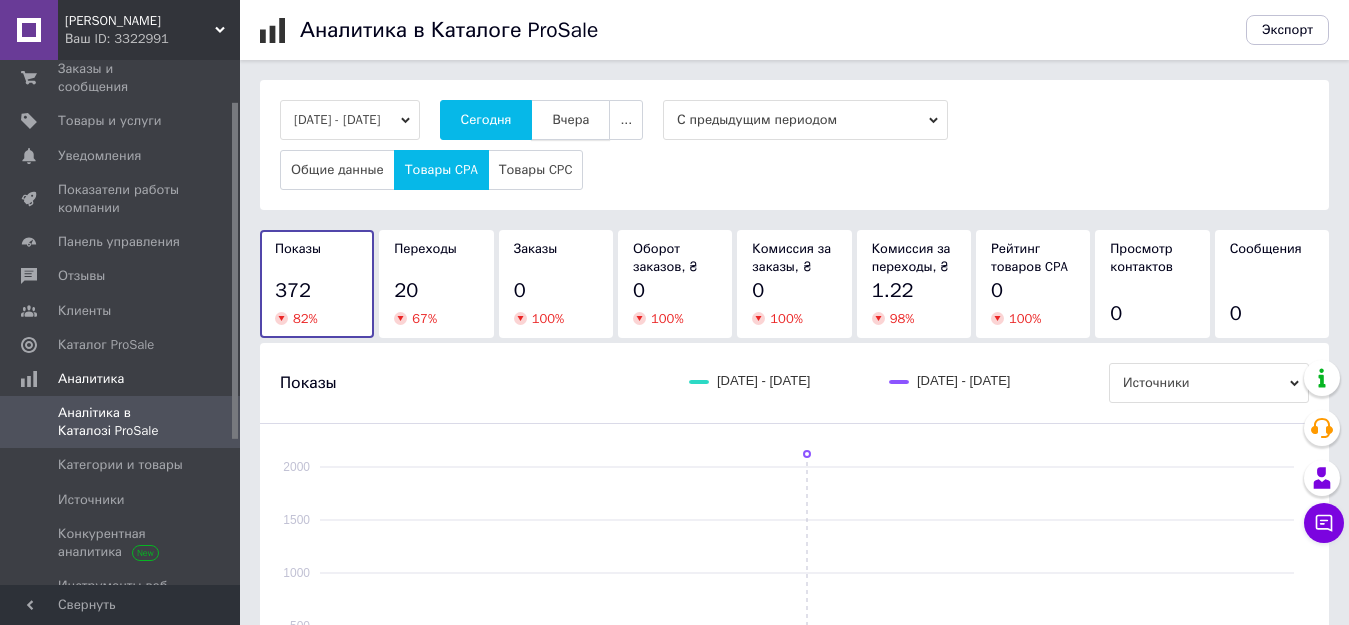 click on "Вчера" at bounding box center [570, 120] 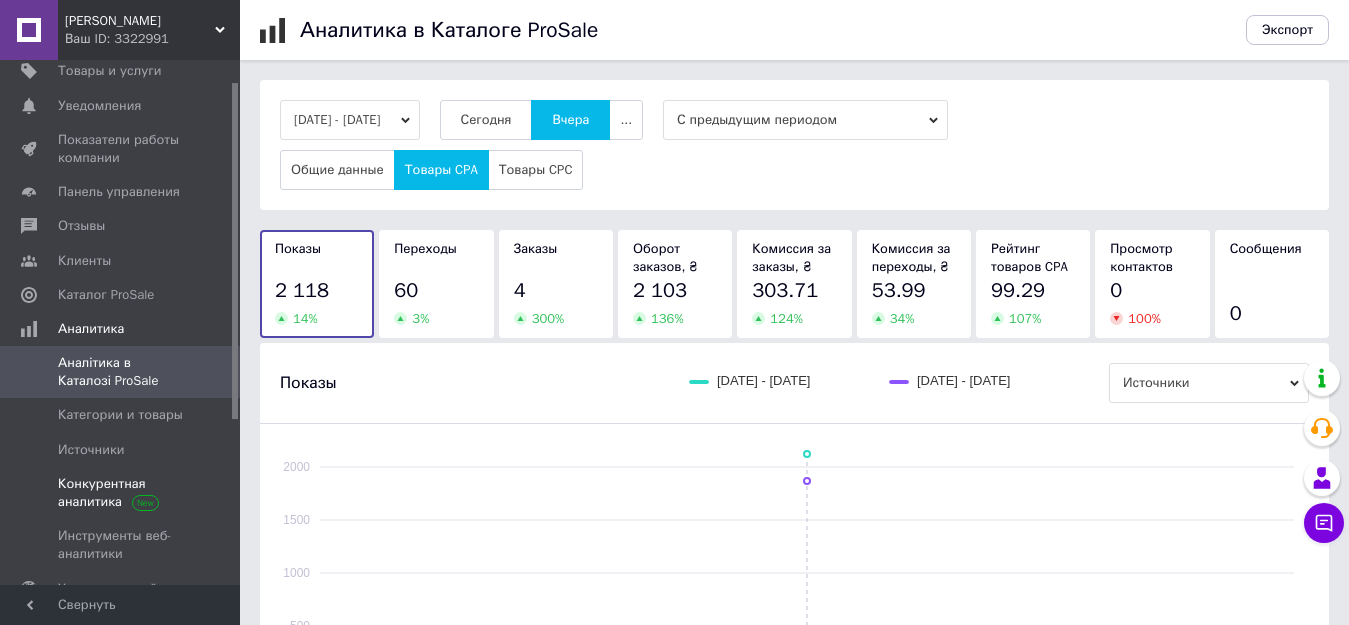 scroll, scrollTop: 0, scrollLeft: 0, axis: both 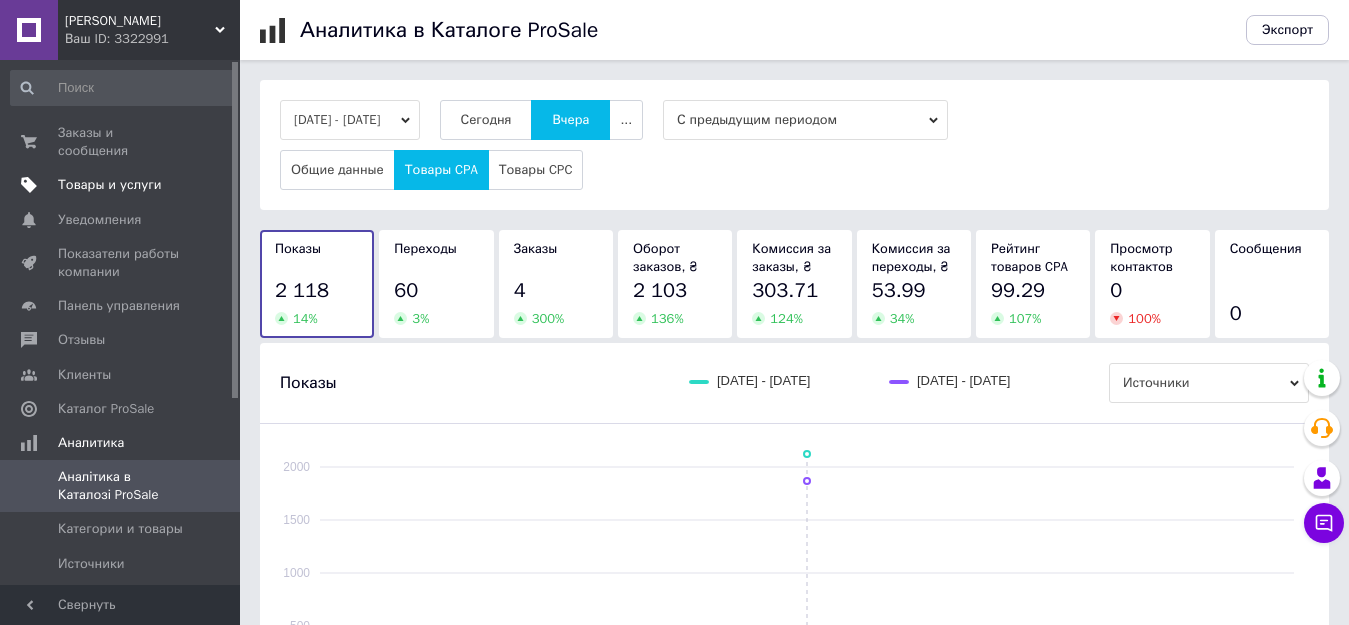 click on "Товары и услуги" at bounding box center (110, 185) 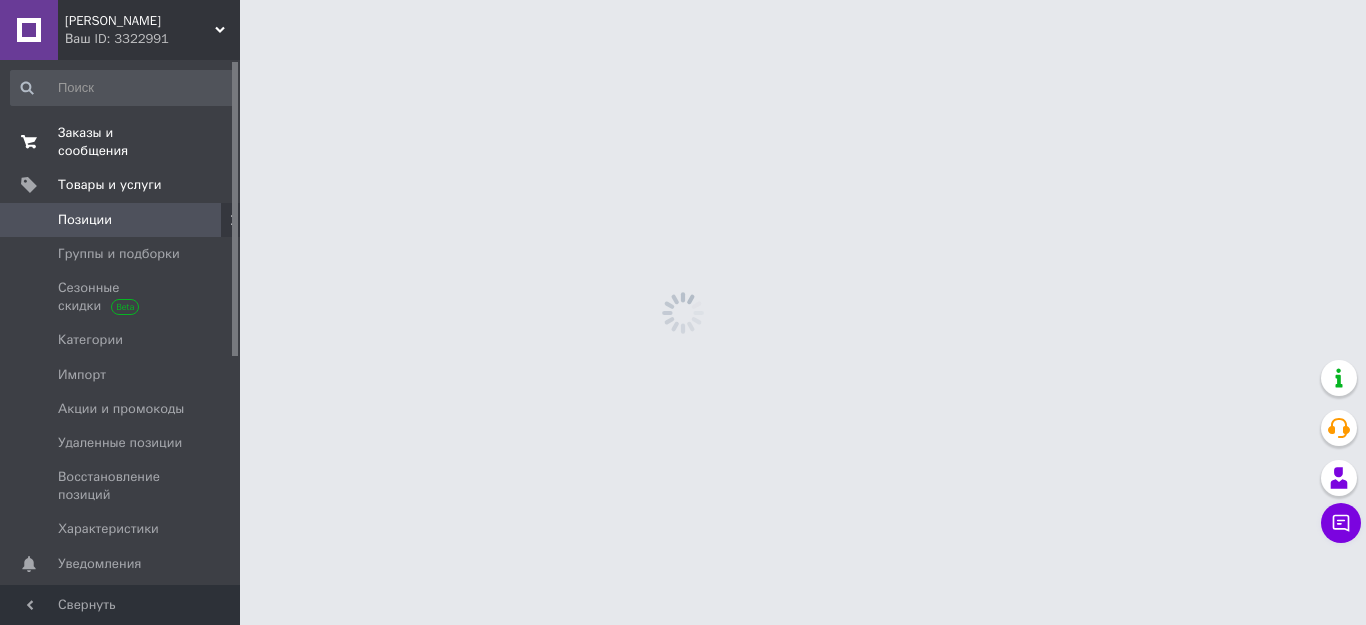 click on "Заказы и сообщения" at bounding box center [121, 142] 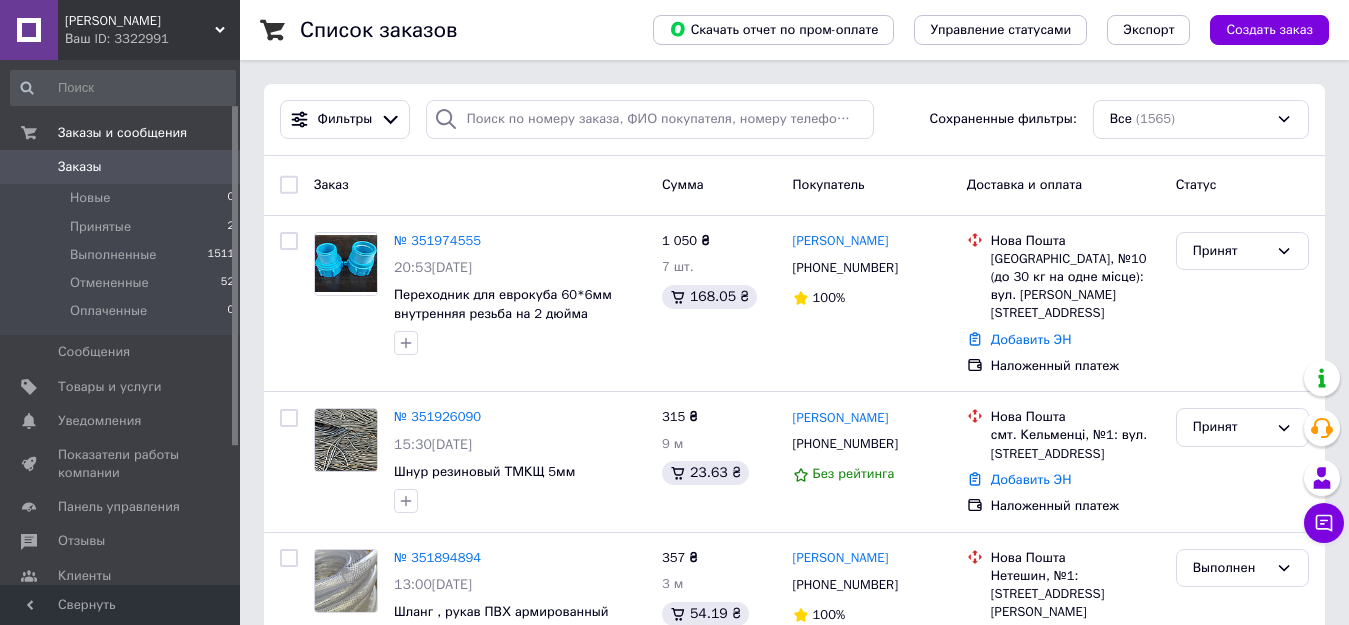 scroll, scrollTop: 284, scrollLeft: 0, axis: vertical 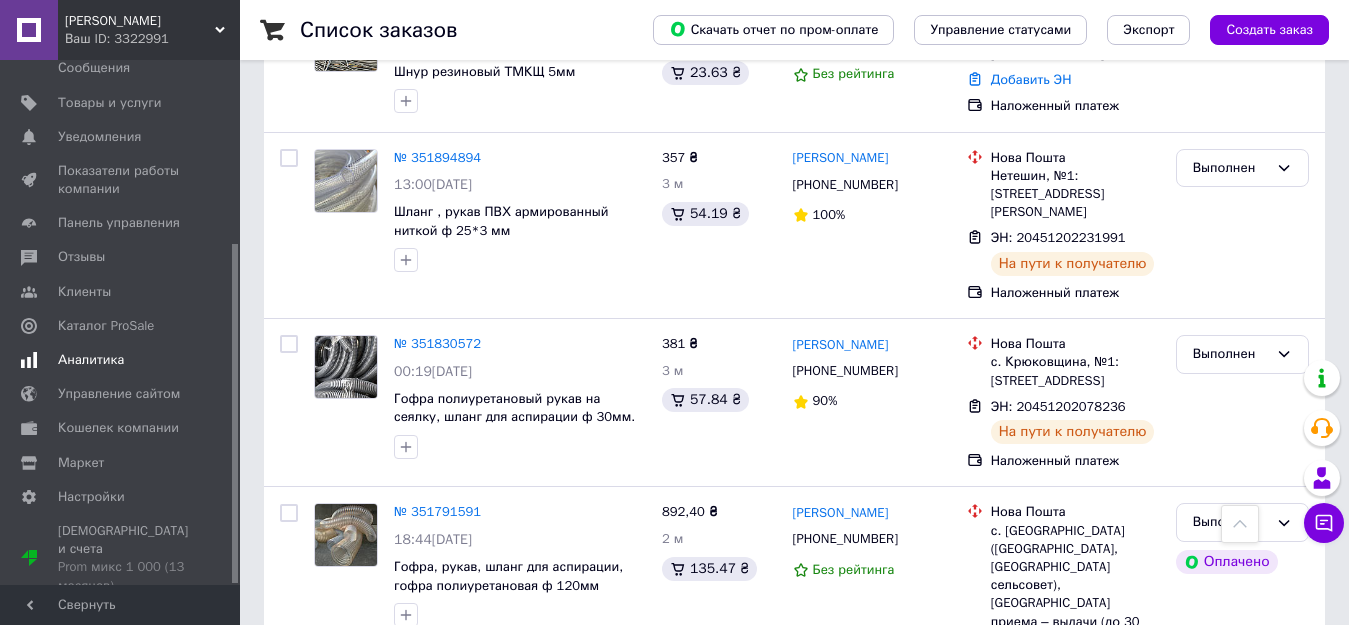 click on "Аналитика" at bounding box center [123, 360] 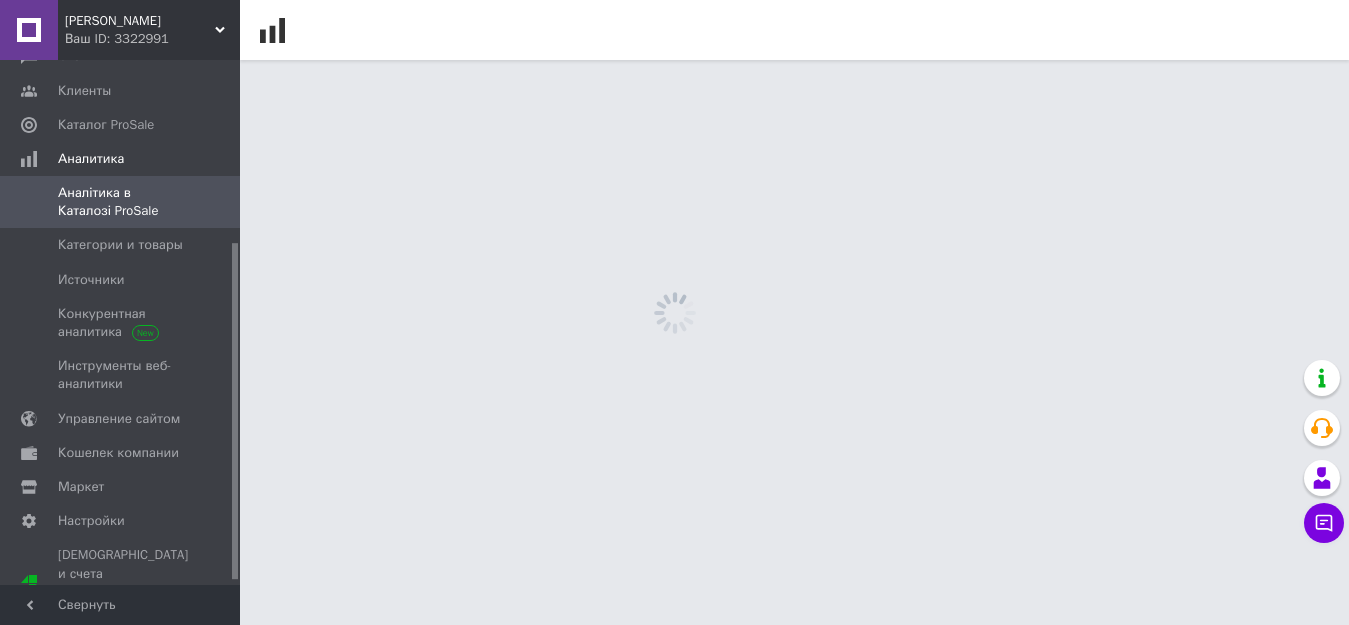 scroll, scrollTop: 0, scrollLeft: 0, axis: both 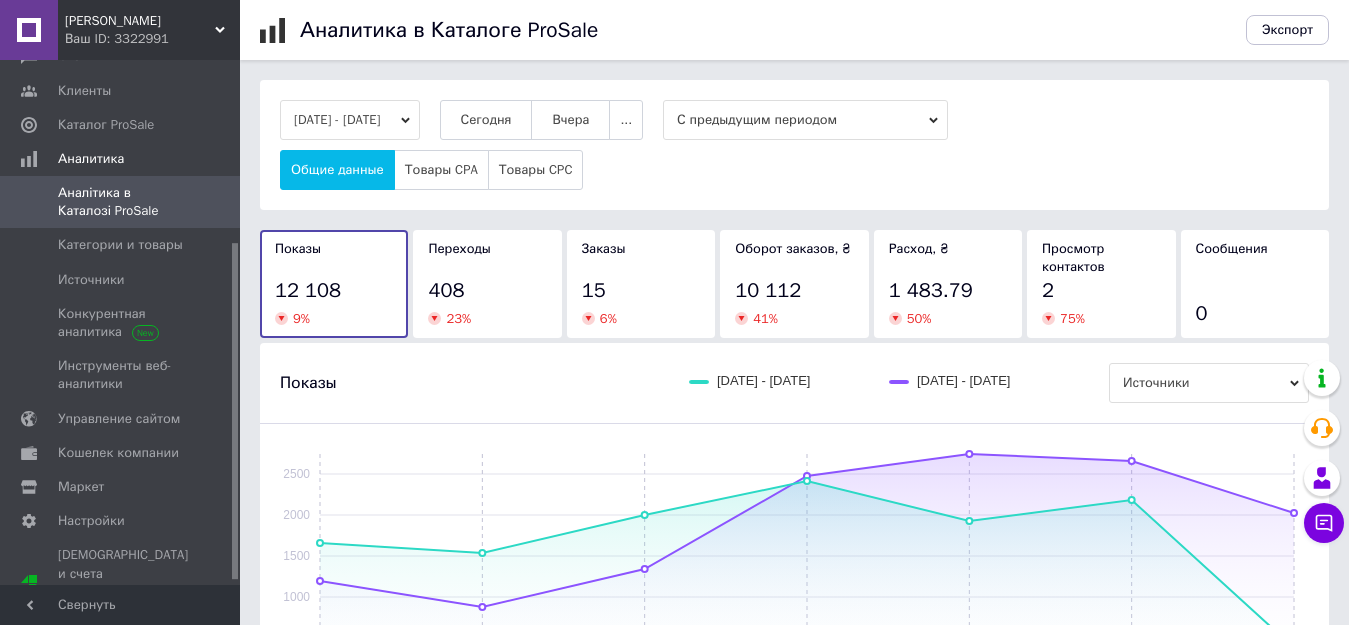 click on "Заказы 15 6 %" at bounding box center [641, 284] 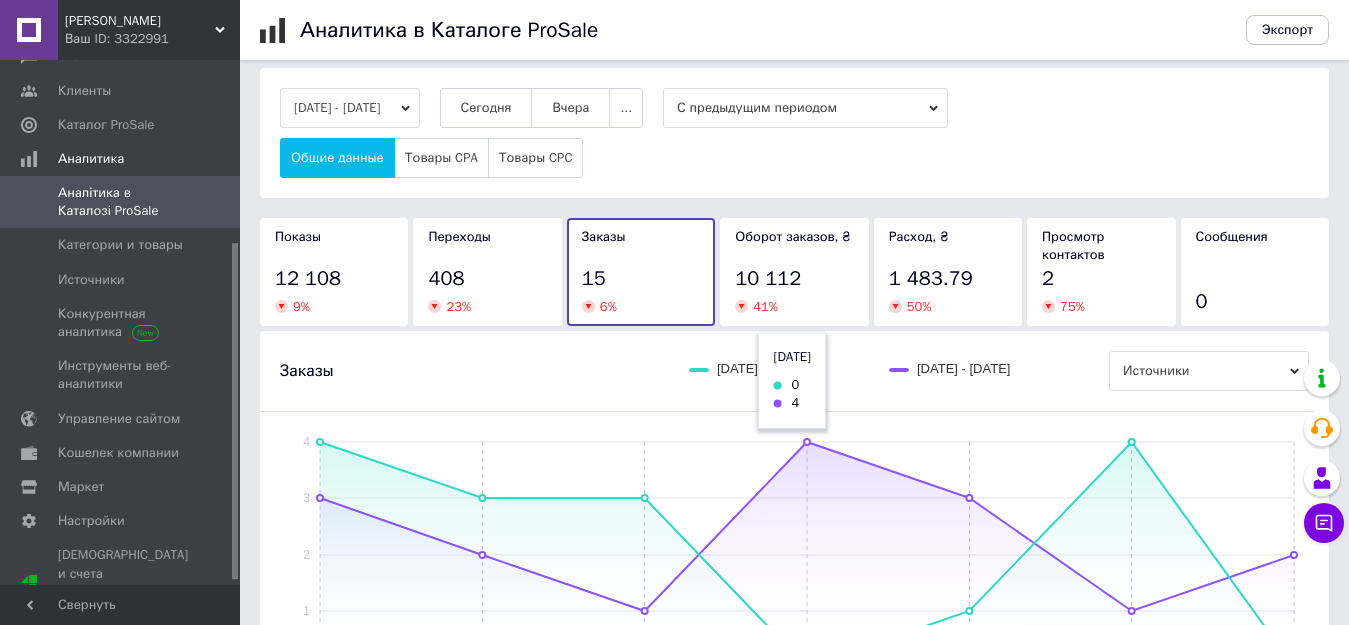 scroll, scrollTop: 0, scrollLeft: 0, axis: both 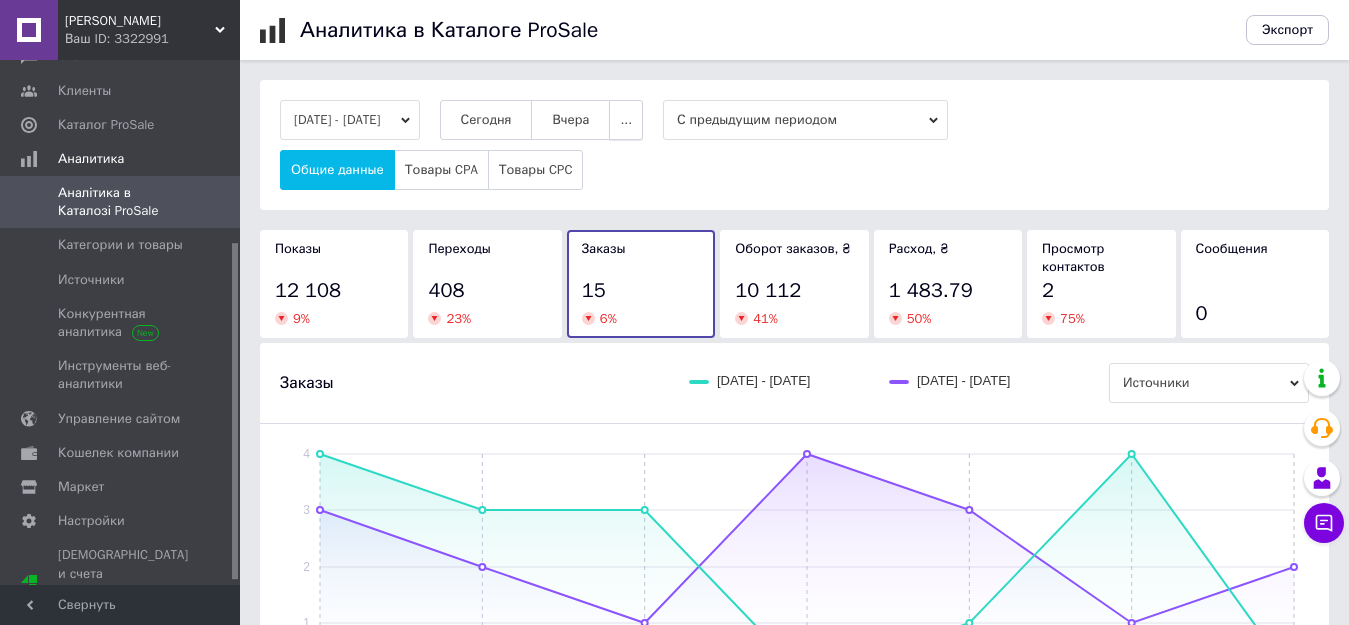 click on "..." at bounding box center (626, 120) 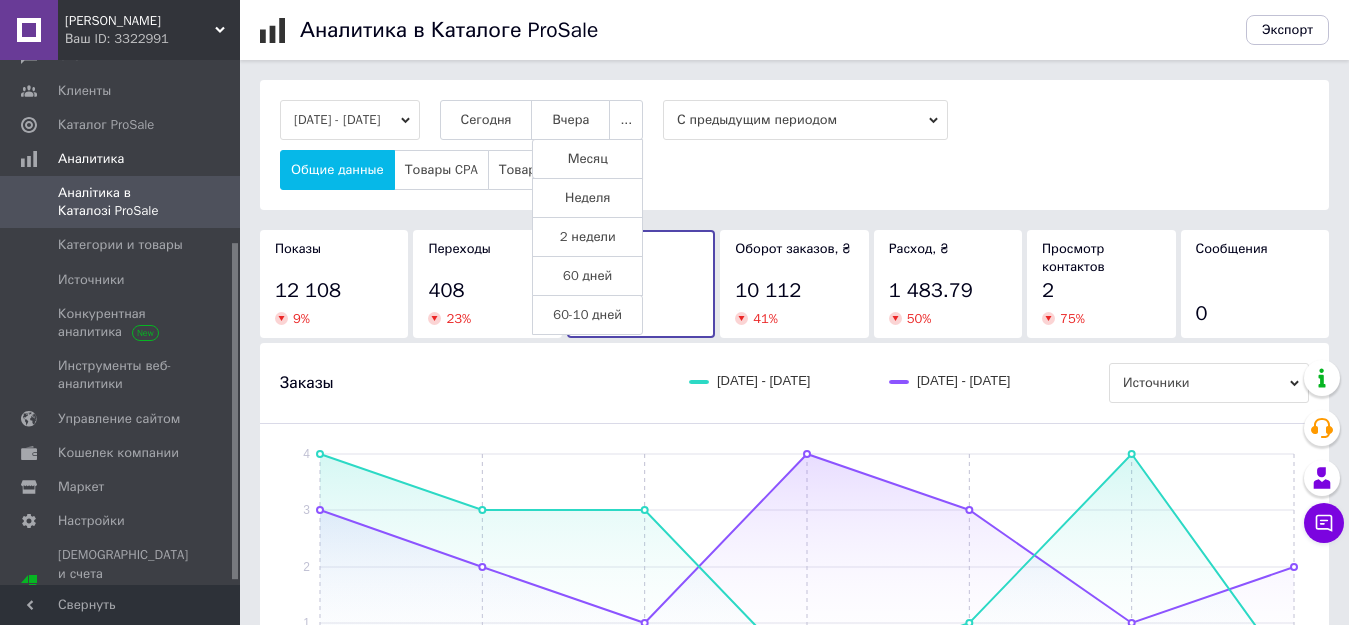 click on "Месяц" at bounding box center [588, 159] 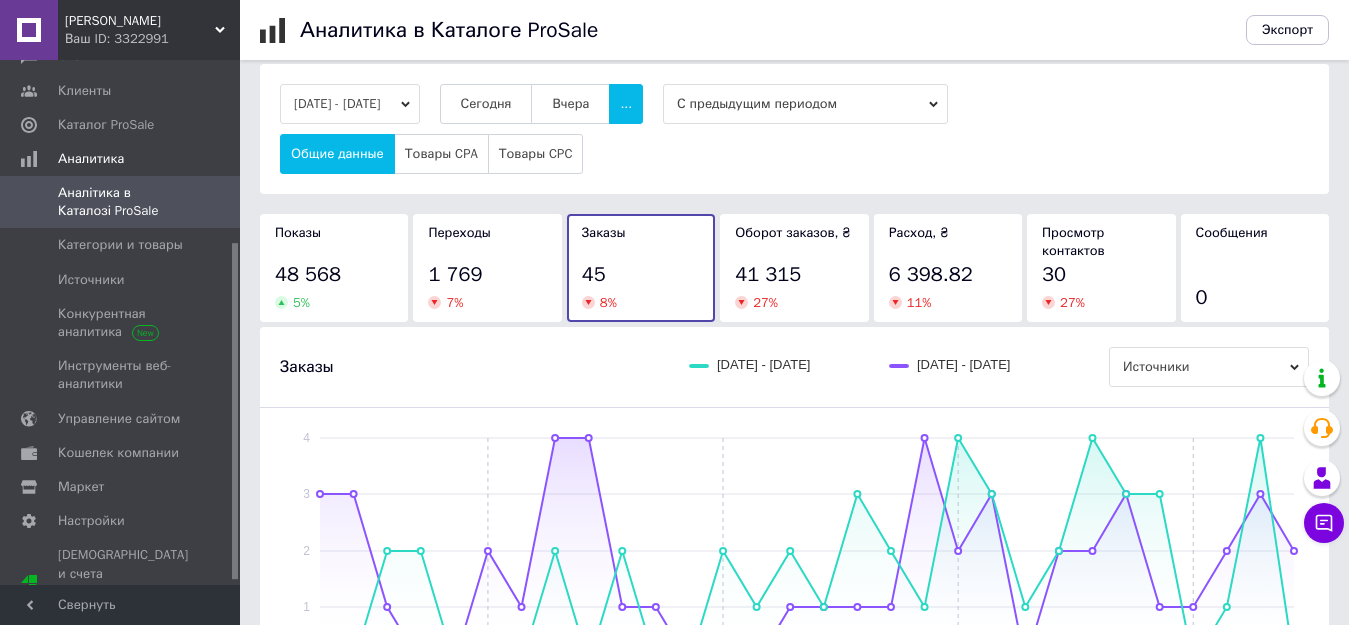 scroll, scrollTop: 0, scrollLeft: 0, axis: both 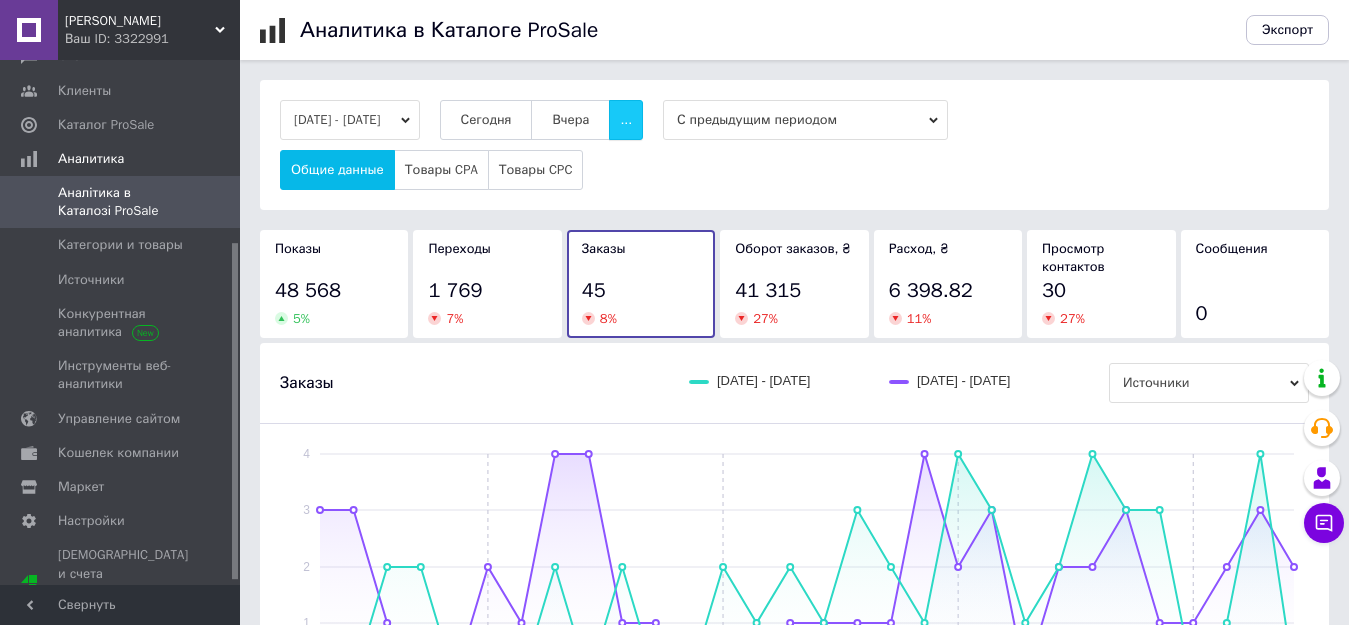 click on "..." at bounding box center (626, 120) 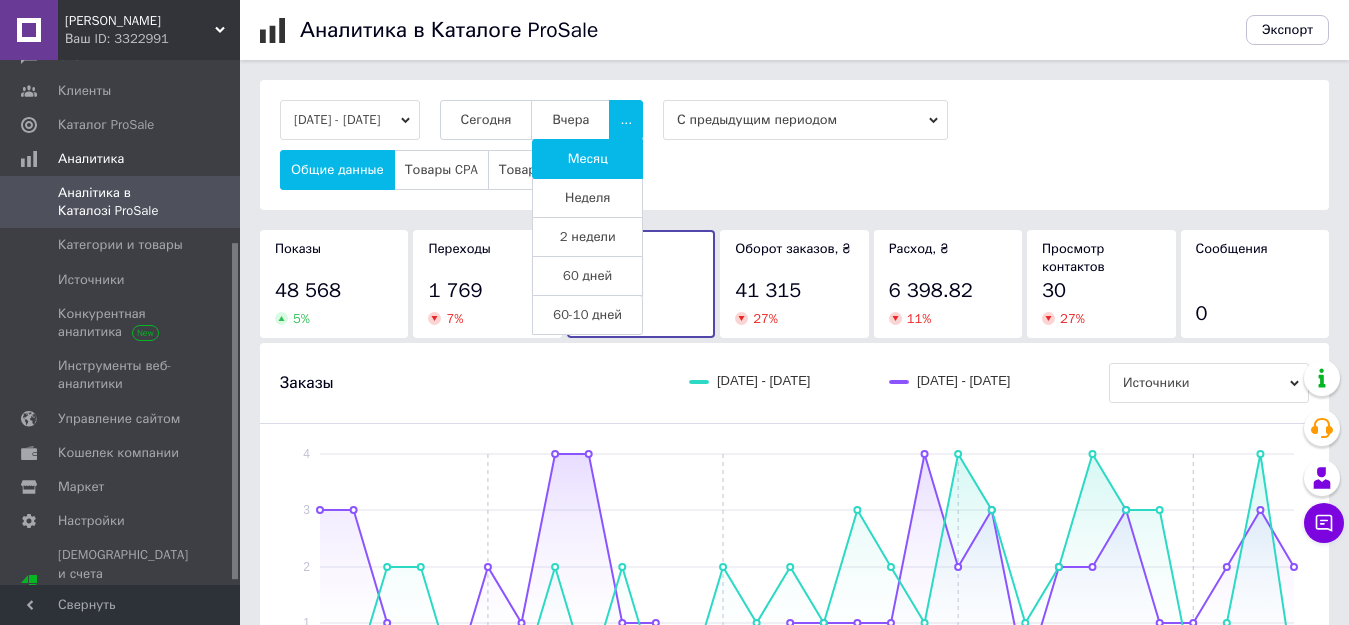 click on "60 дней" at bounding box center [587, 276] 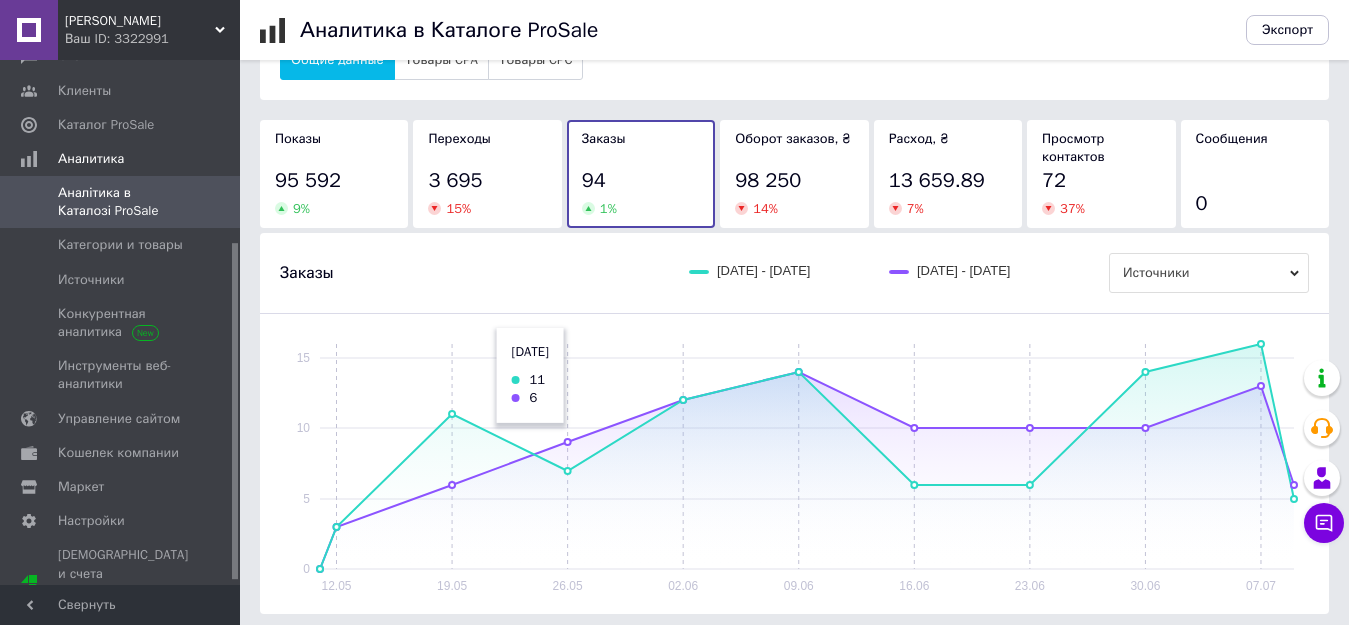 scroll, scrollTop: 0, scrollLeft: 0, axis: both 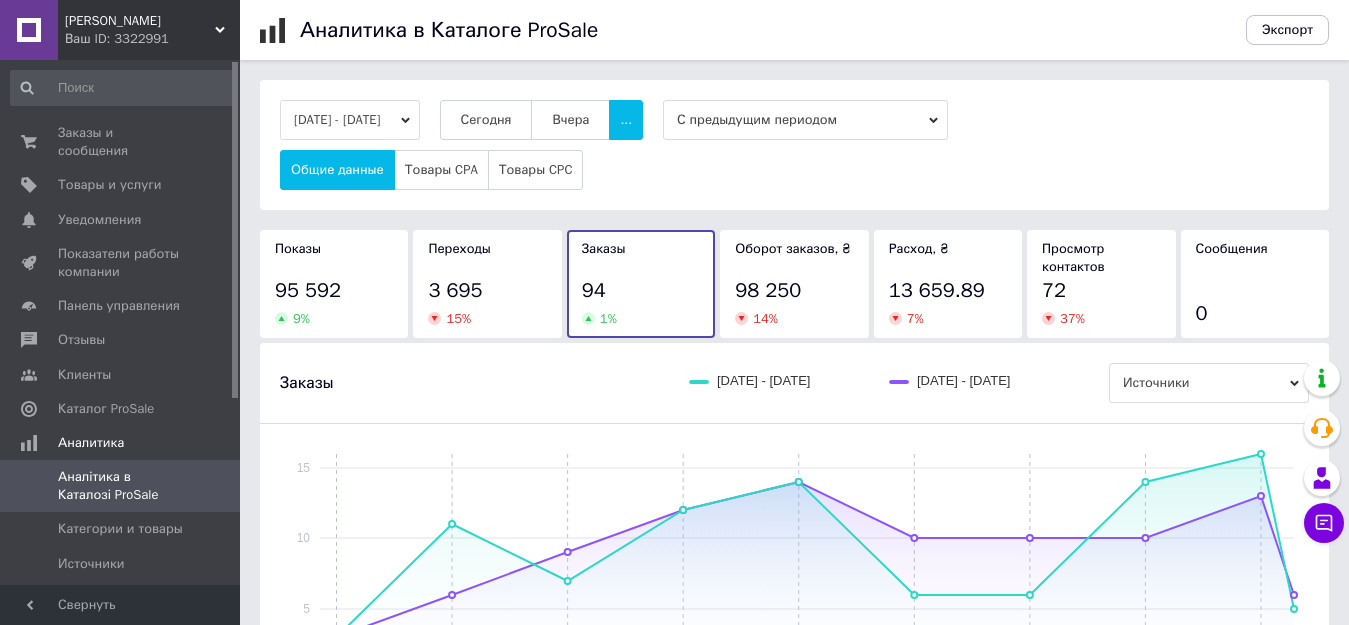 drag, startPoint x: 144, startPoint y: 133, endPoint x: 251, endPoint y: 130, distance: 107.042046 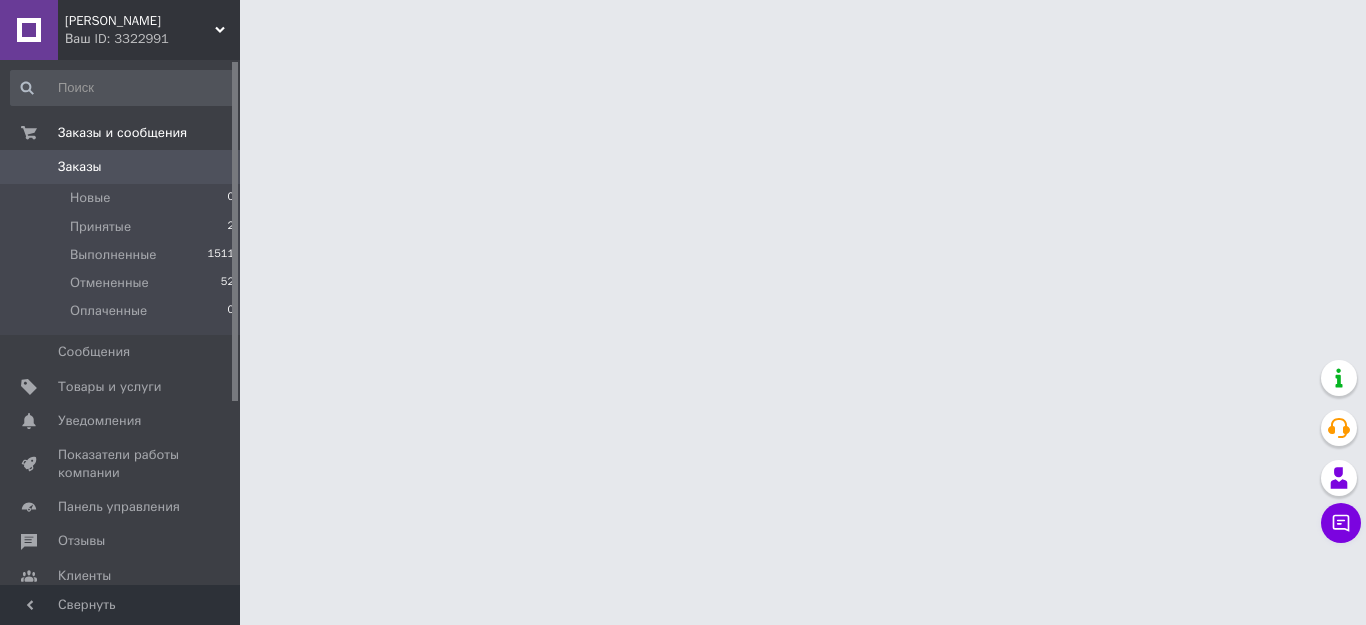 click on "Показатели работы компании" at bounding box center [121, 464] 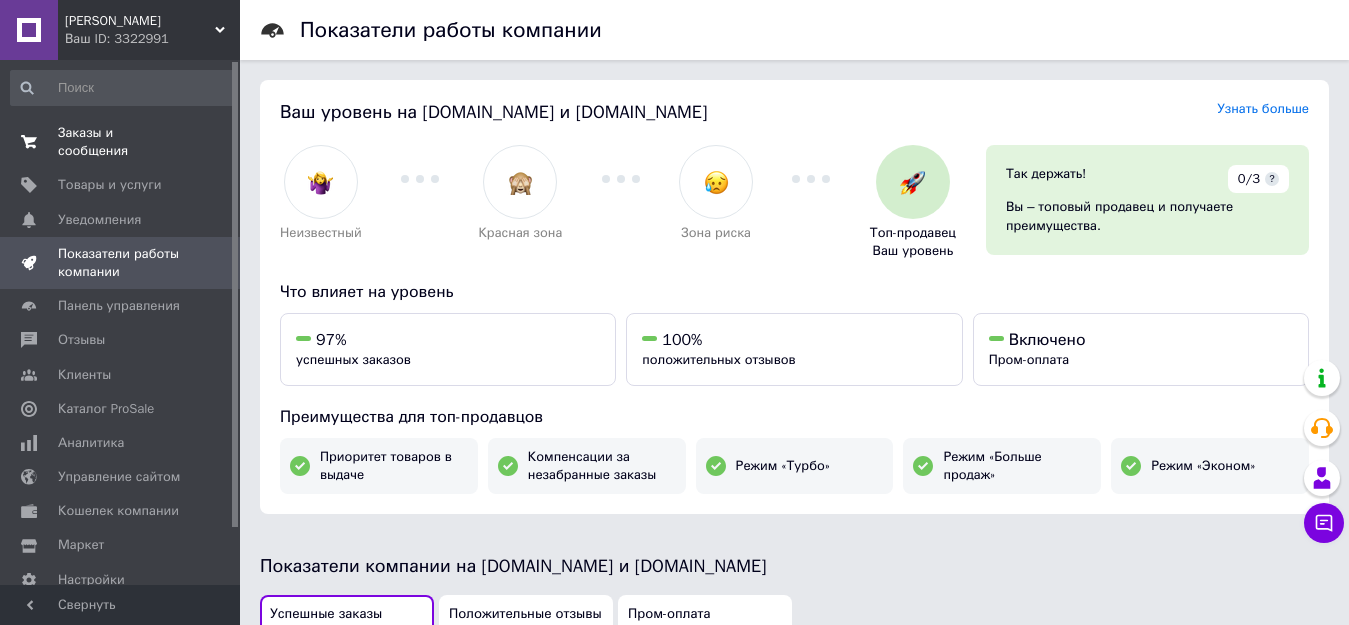 click on "Заказы и сообщения" at bounding box center [121, 142] 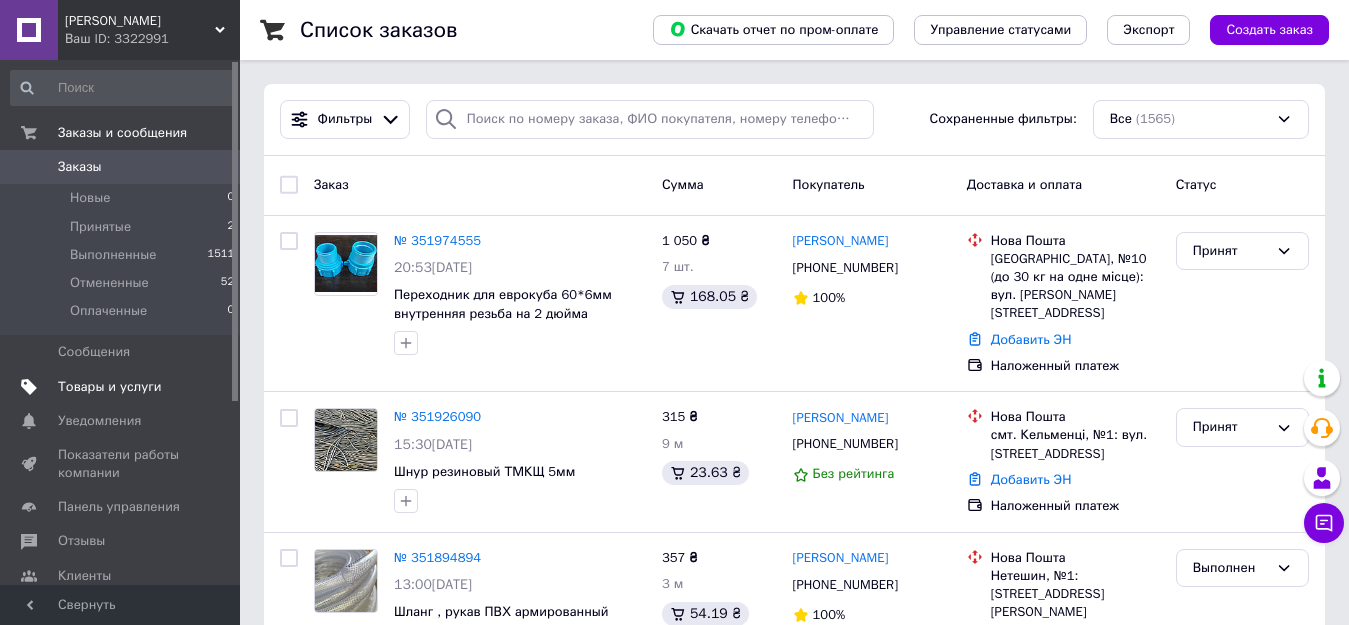 click on "Товары и услуги" at bounding box center [110, 387] 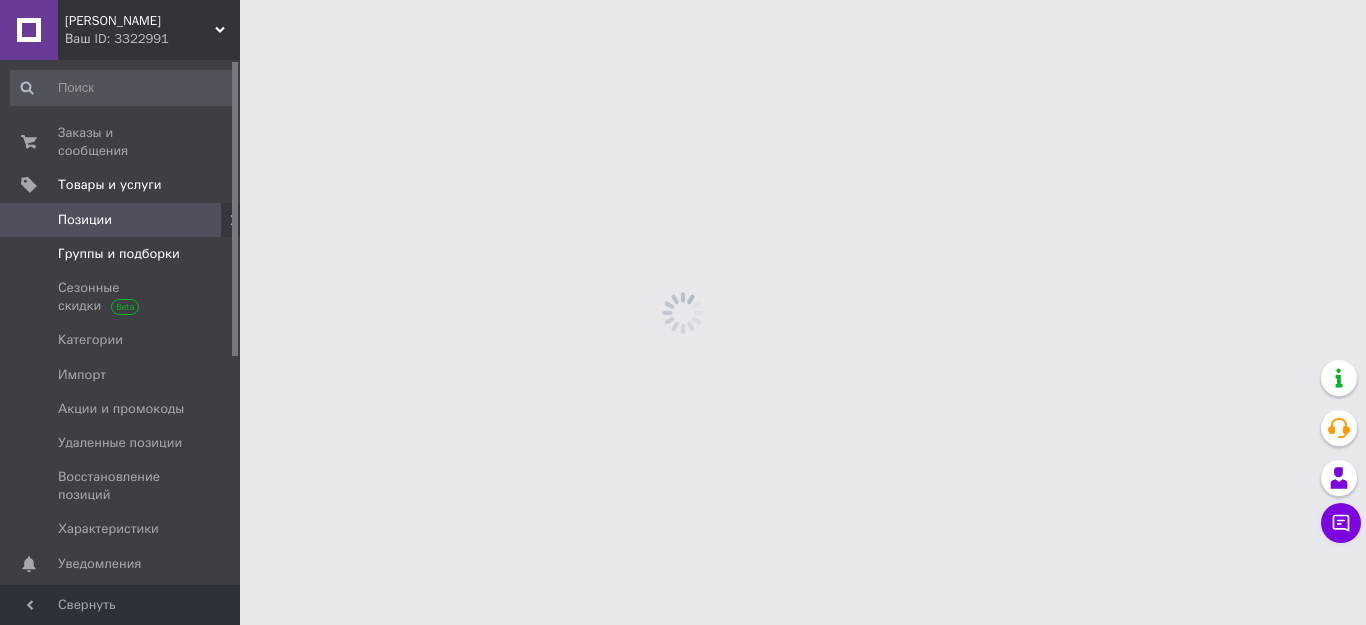 click on "Группы и подборки" at bounding box center (123, 254) 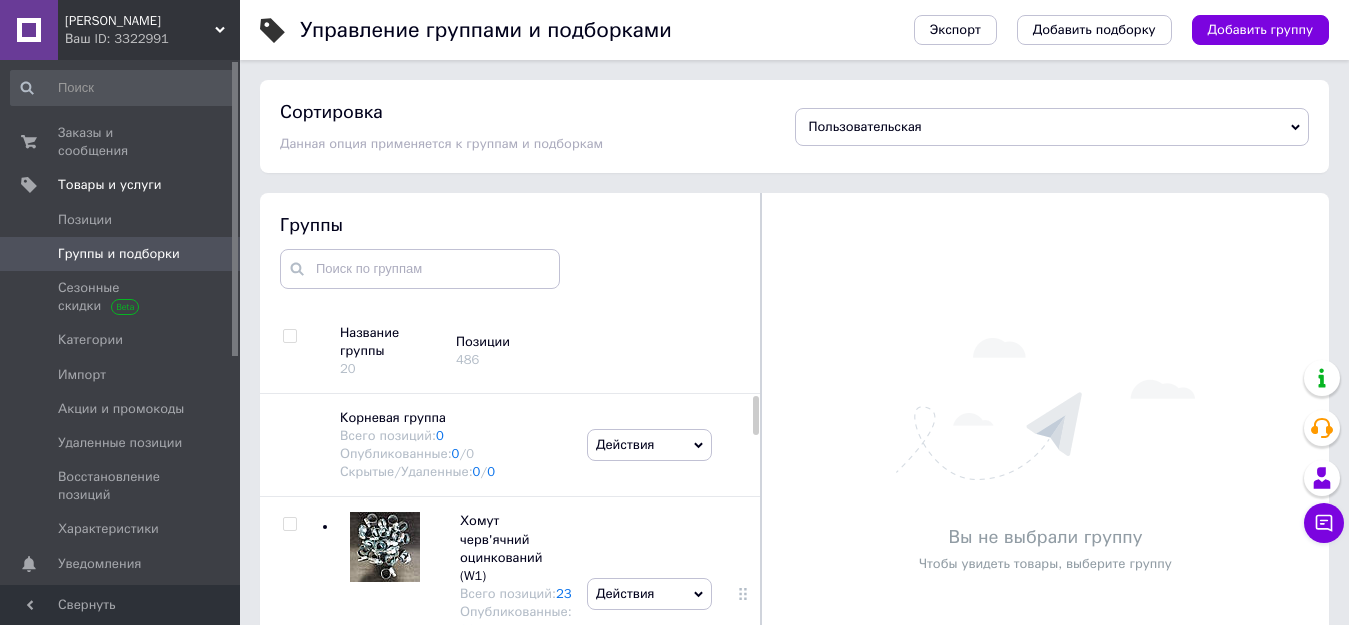 scroll, scrollTop: 113, scrollLeft: 0, axis: vertical 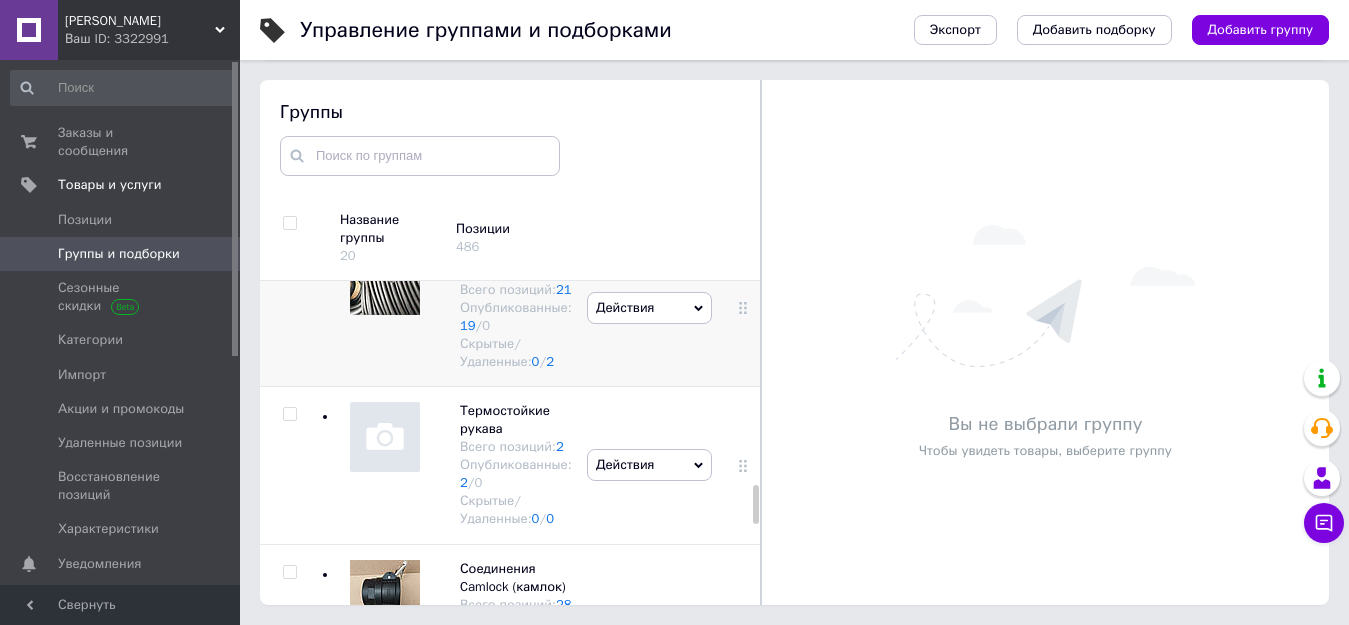 click on "Скрытые/Удаленные:  0  /  2" at bounding box center [516, 353] 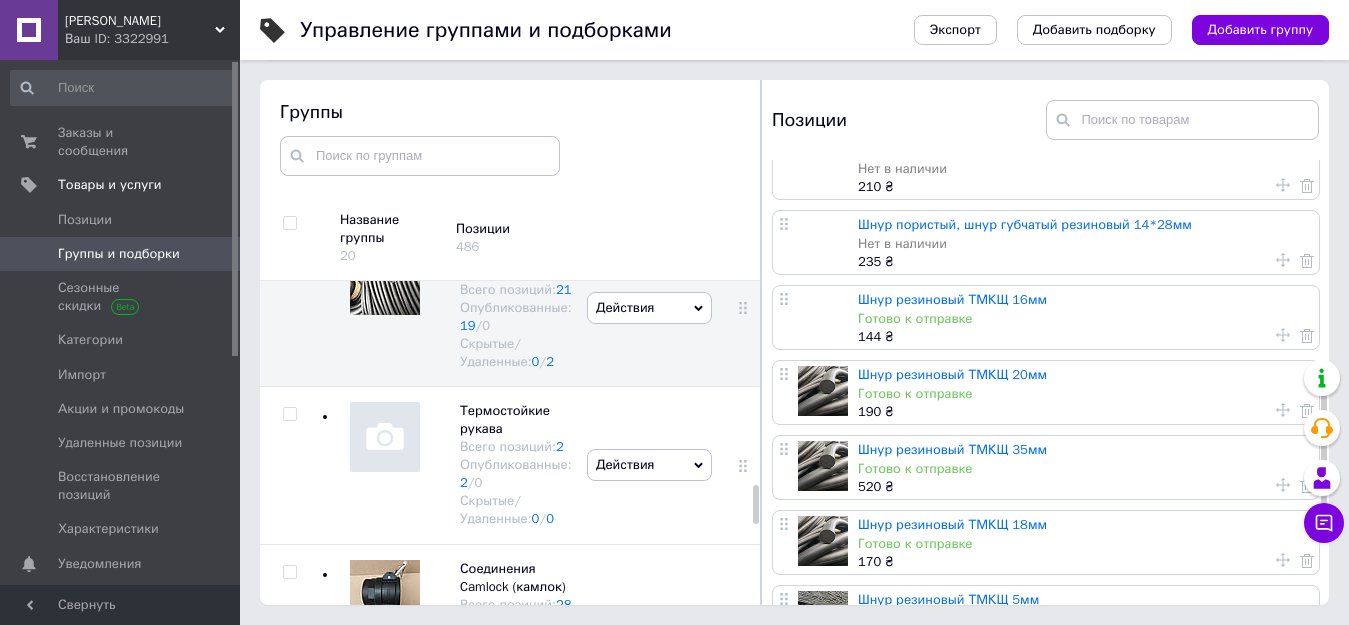 scroll, scrollTop: 1000, scrollLeft: 0, axis: vertical 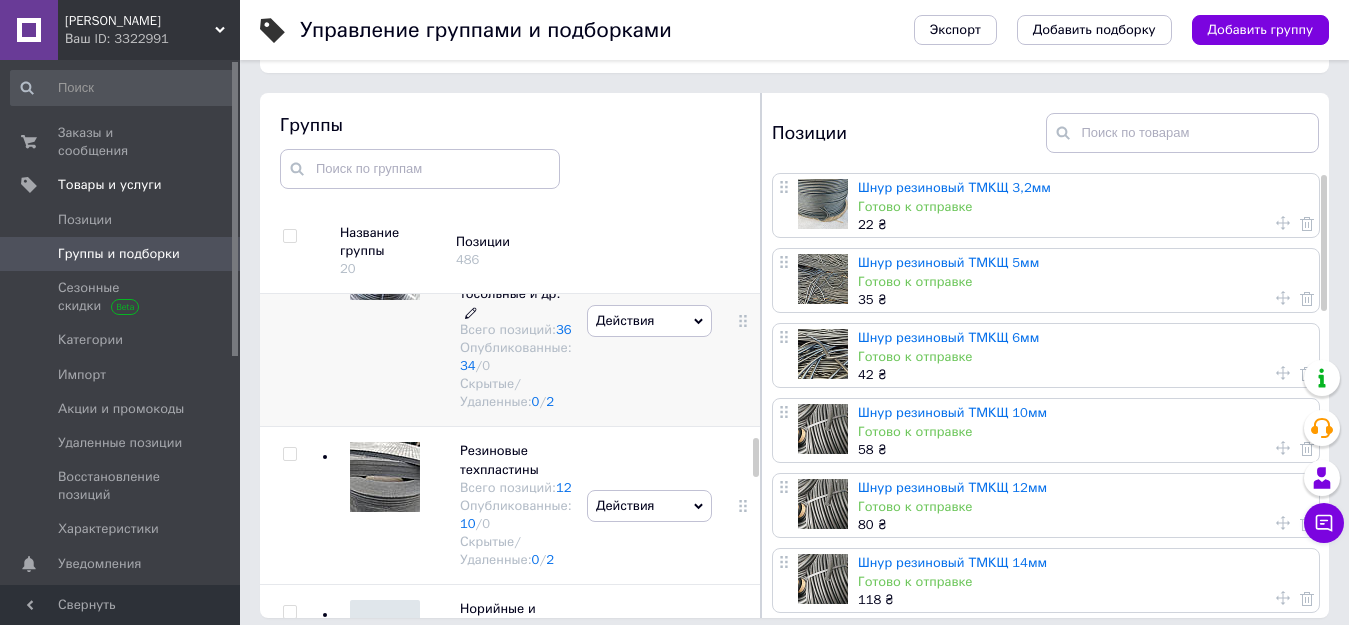 click on "Опубликованные:  34  /  0" at bounding box center [516, 357] 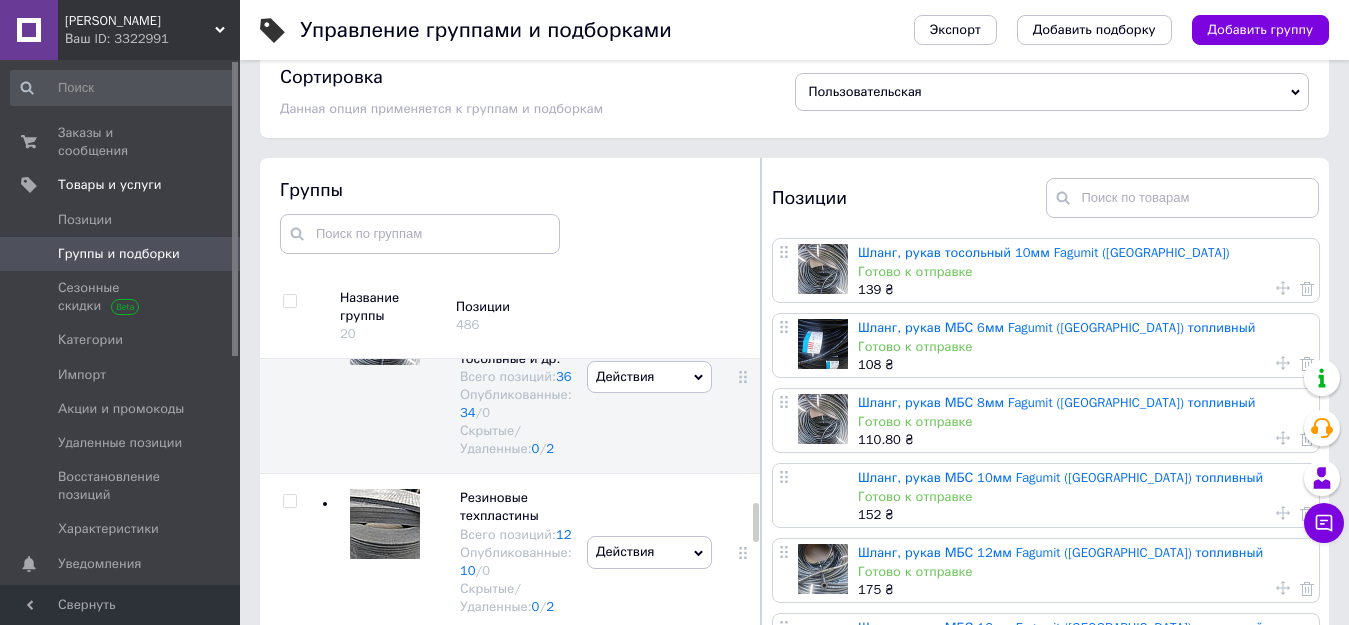scroll, scrollTop: 0, scrollLeft: 0, axis: both 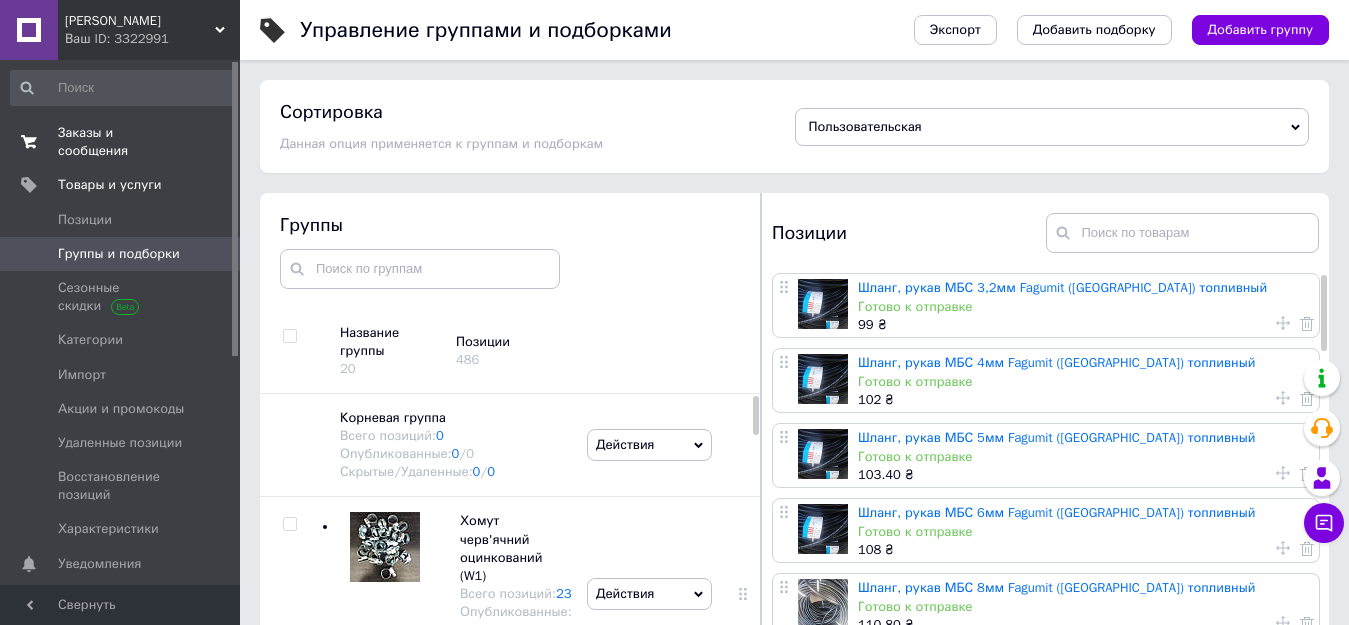 click on "Заказы и сообщения" at bounding box center (121, 142) 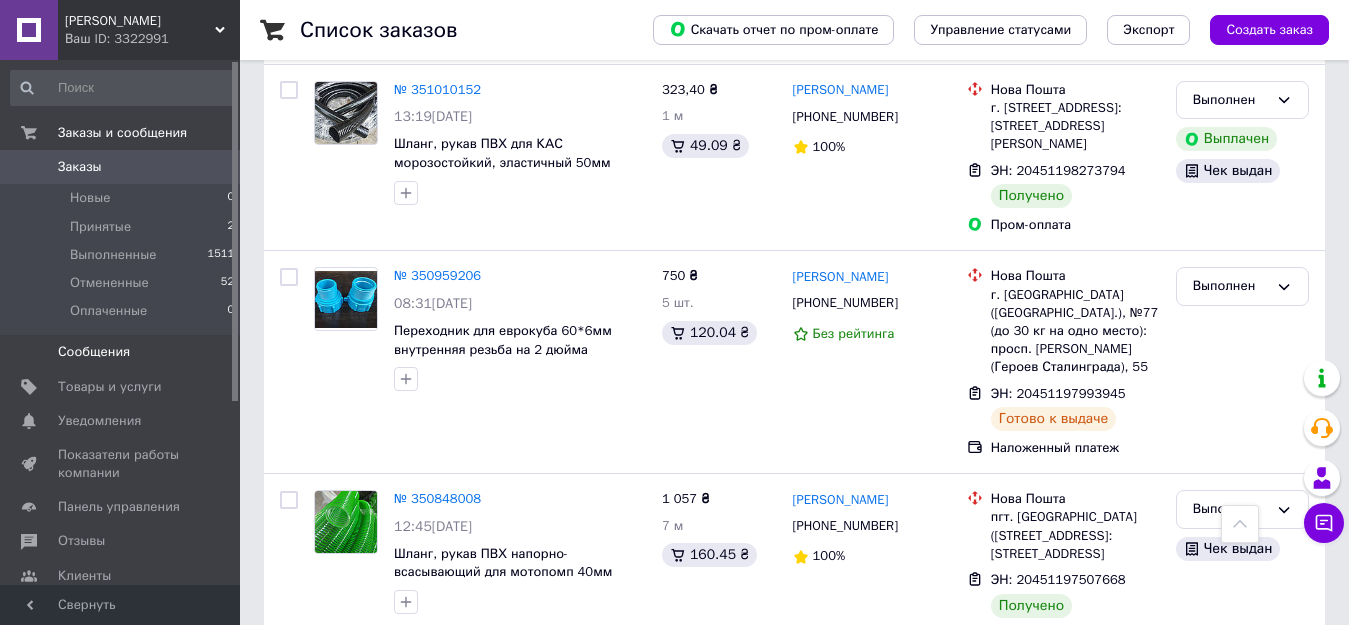 scroll, scrollTop: 3000, scrollLeft: 0, axis: vertical 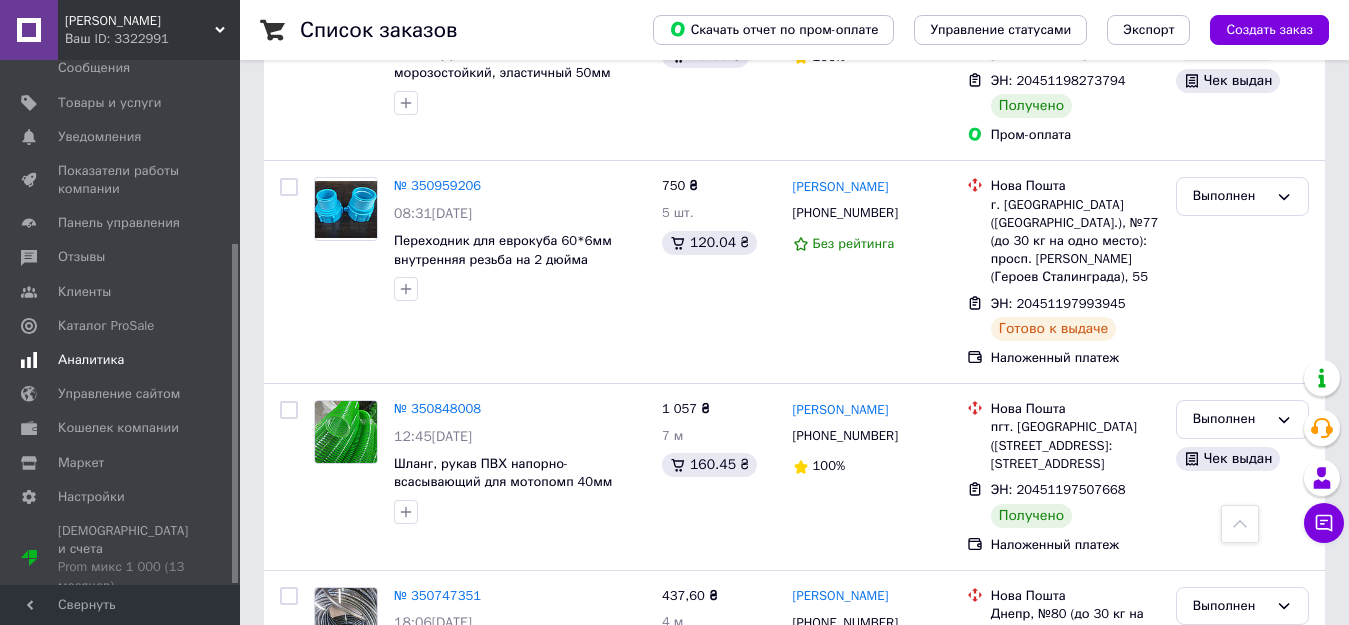 click on "Аналитика" at bounding box center [123, 360] 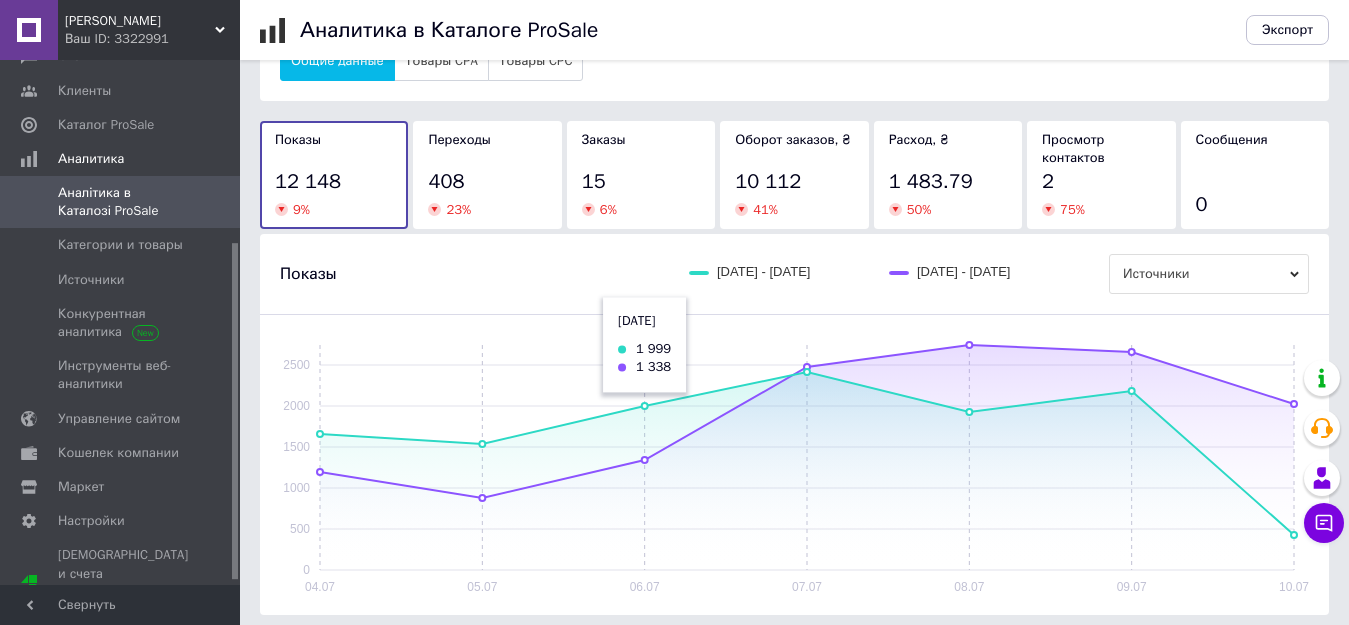 scroll, scrollTop: 0, scrollLeft: 0, axis: both 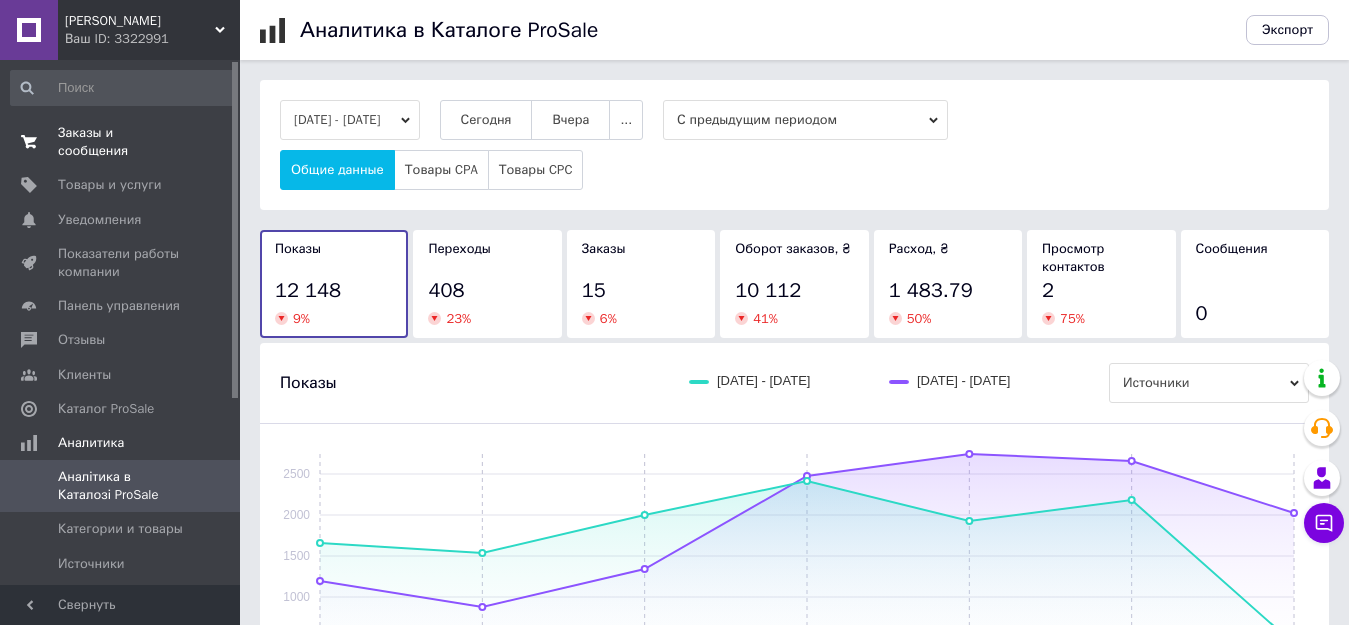 click on "Заказы и сообщения" at bounding box center [121, 142] 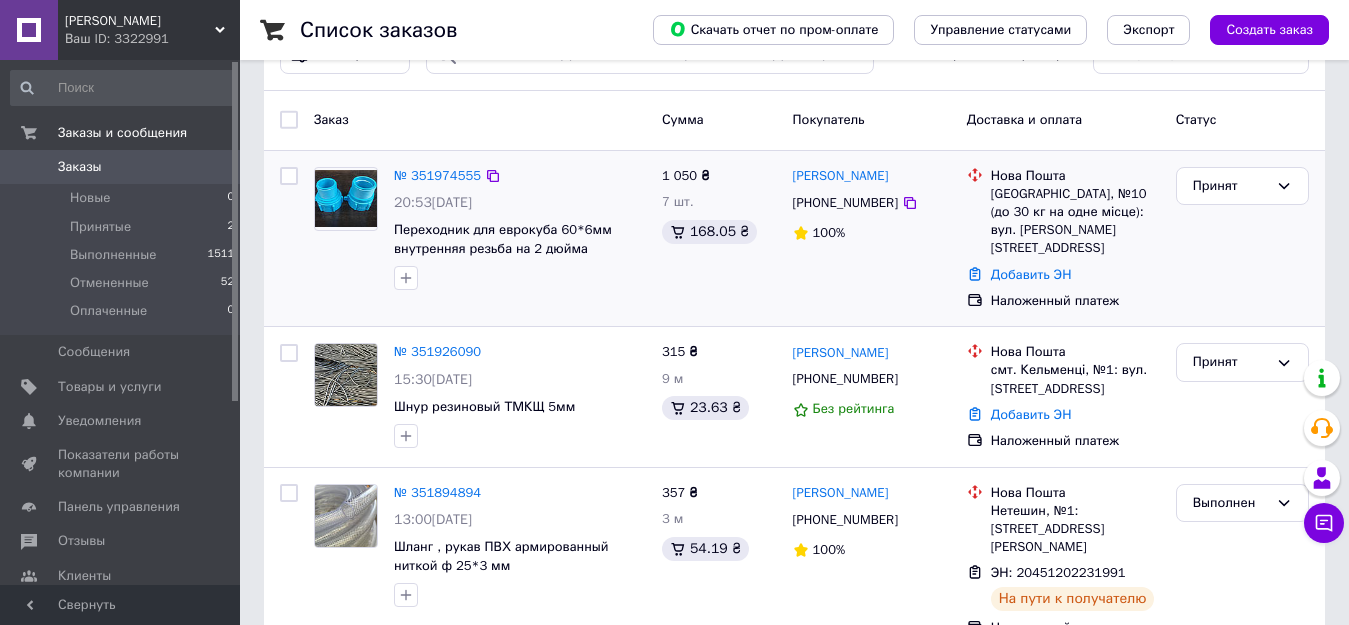 scroll, scrollTop: 100, scrollLeft: 0, axis: vertical 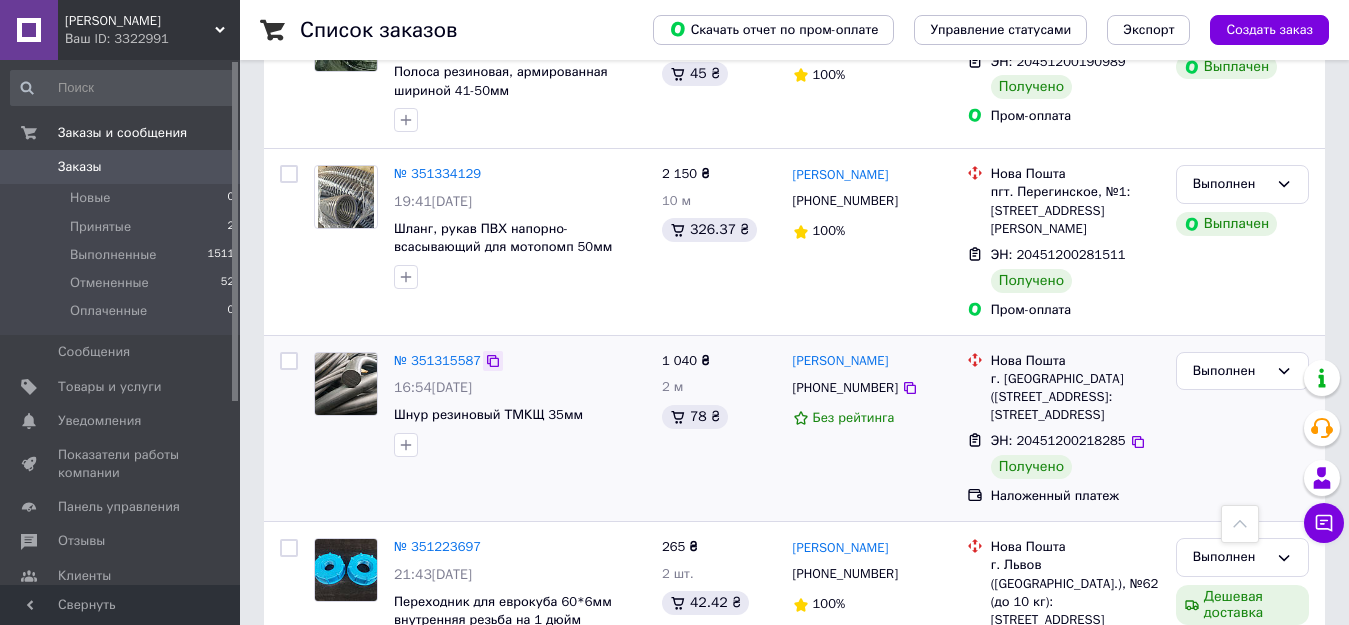 click 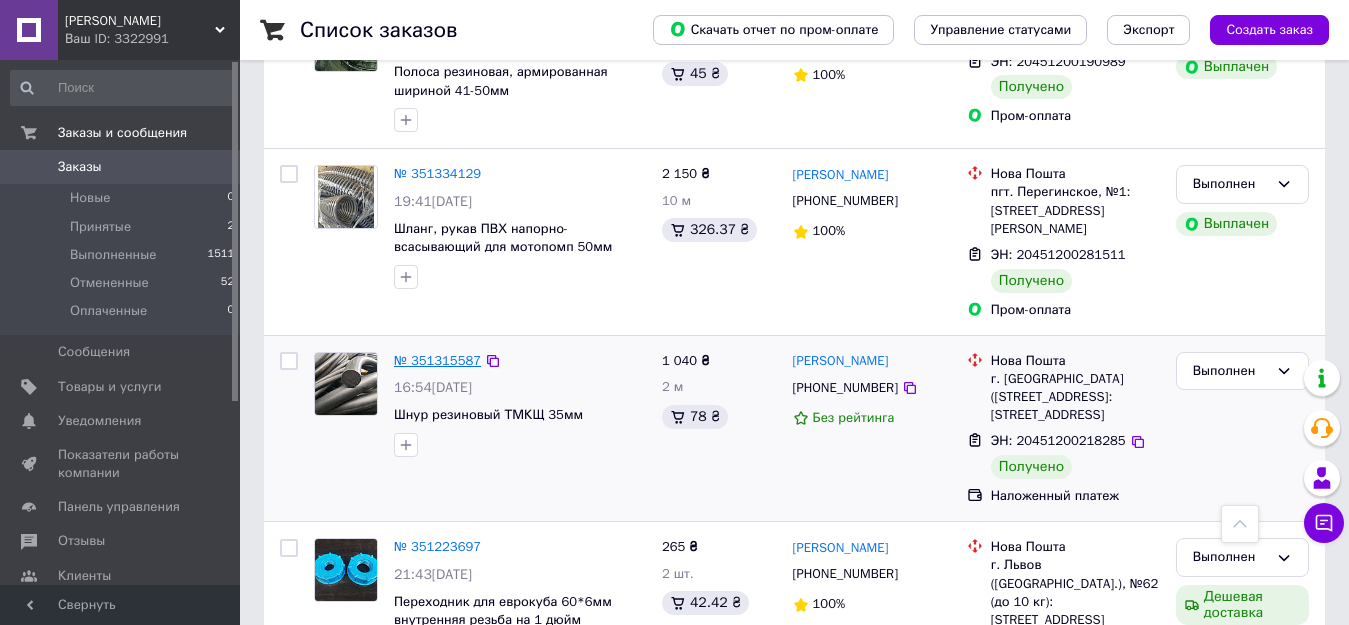 click on "№ 351315587" at bounding box center [437, 360] 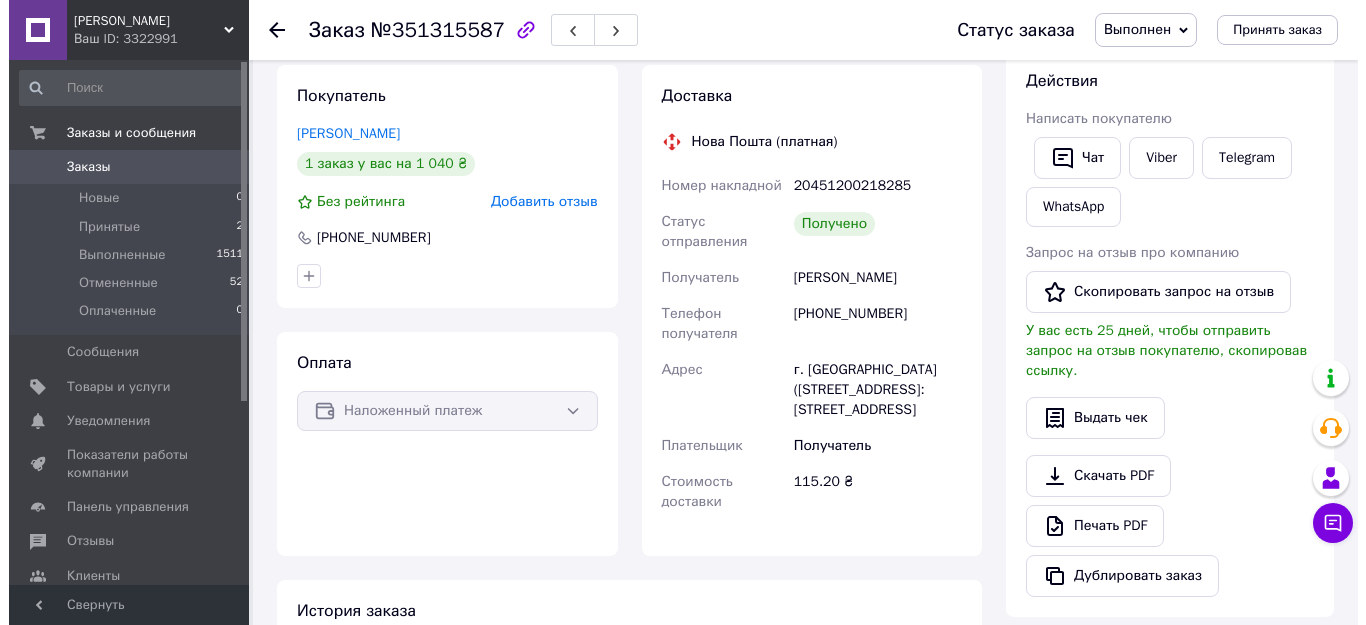 scroll, scrollTop: 400, scrollLeft: 0, axis: vertical 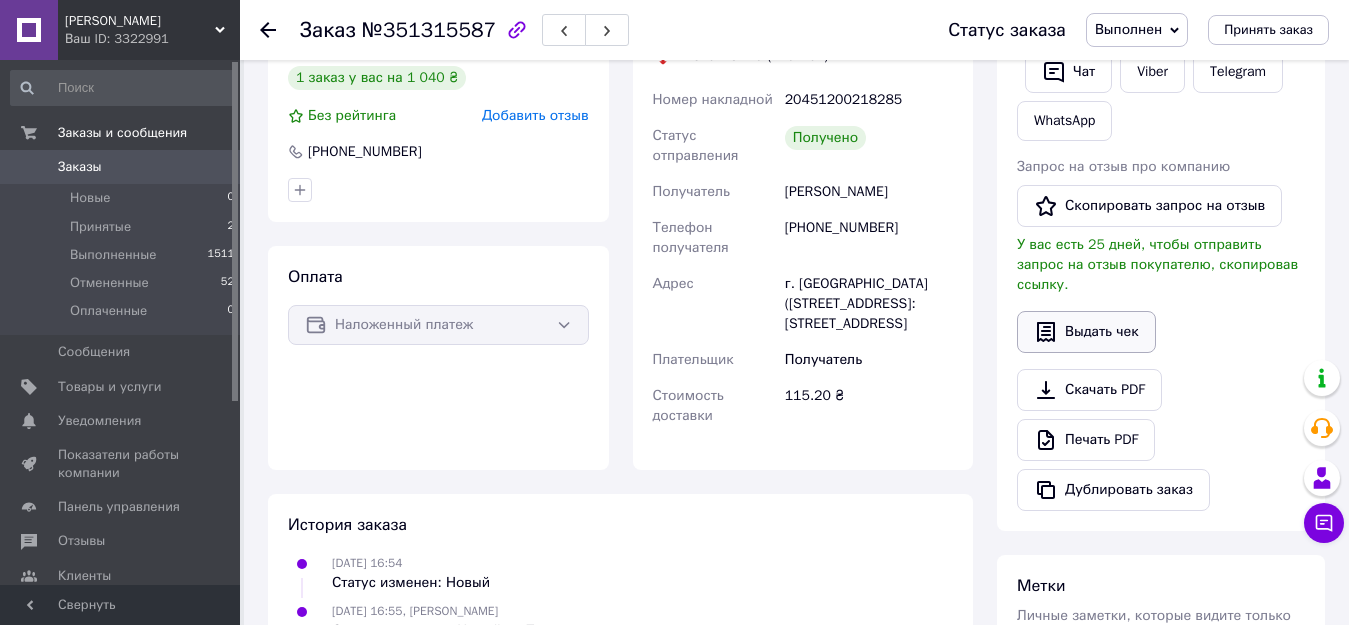 click on "Выдать чек" at bounding box center (1086, 332) 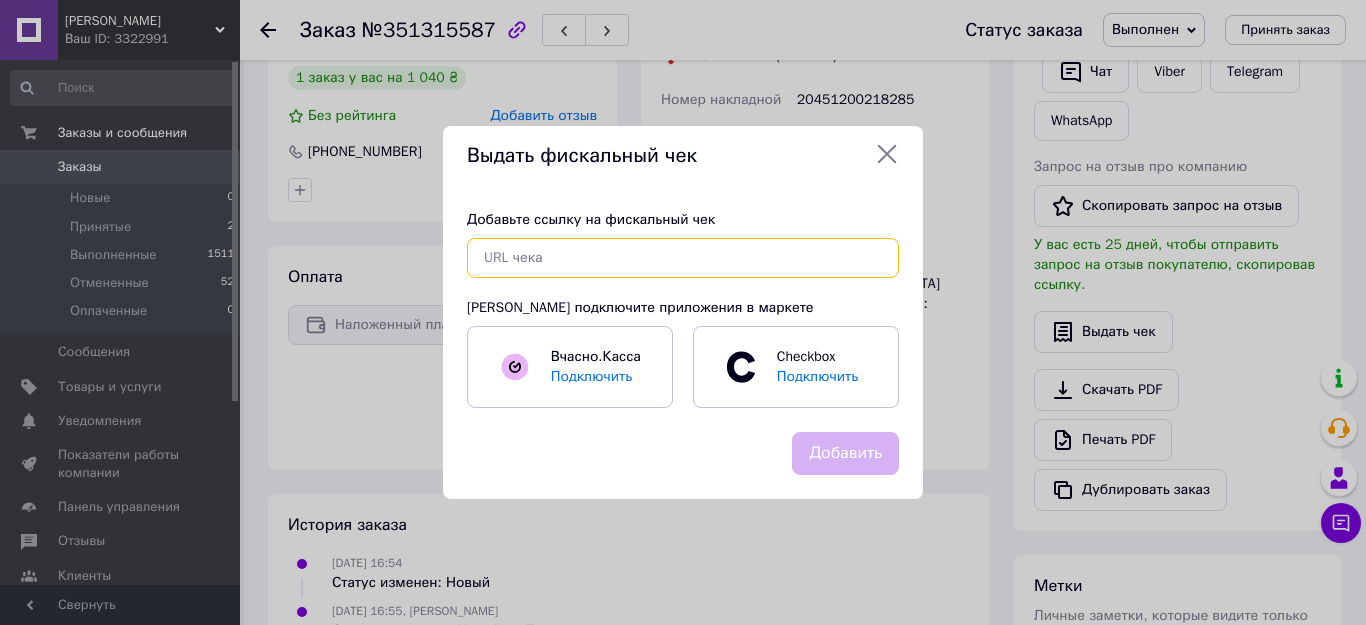 click at bounding box center (683, 258) 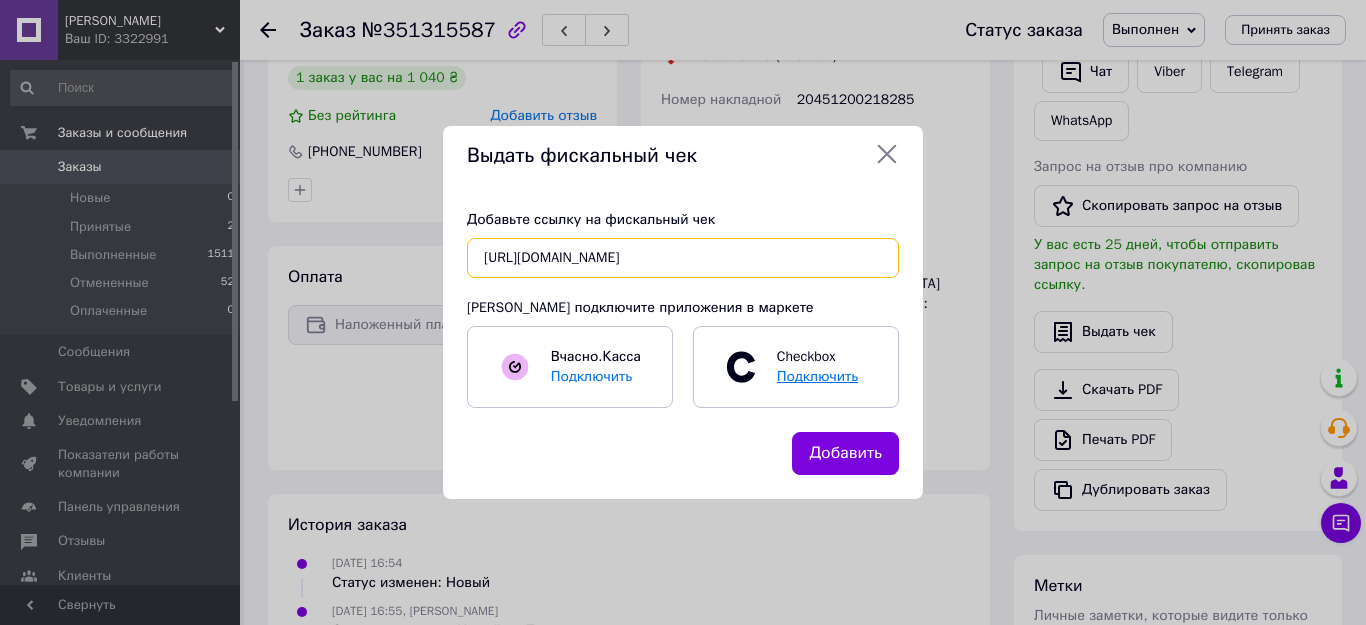 scroll, scrollTop: 0, scrollLeft: 38, axis: horizontal 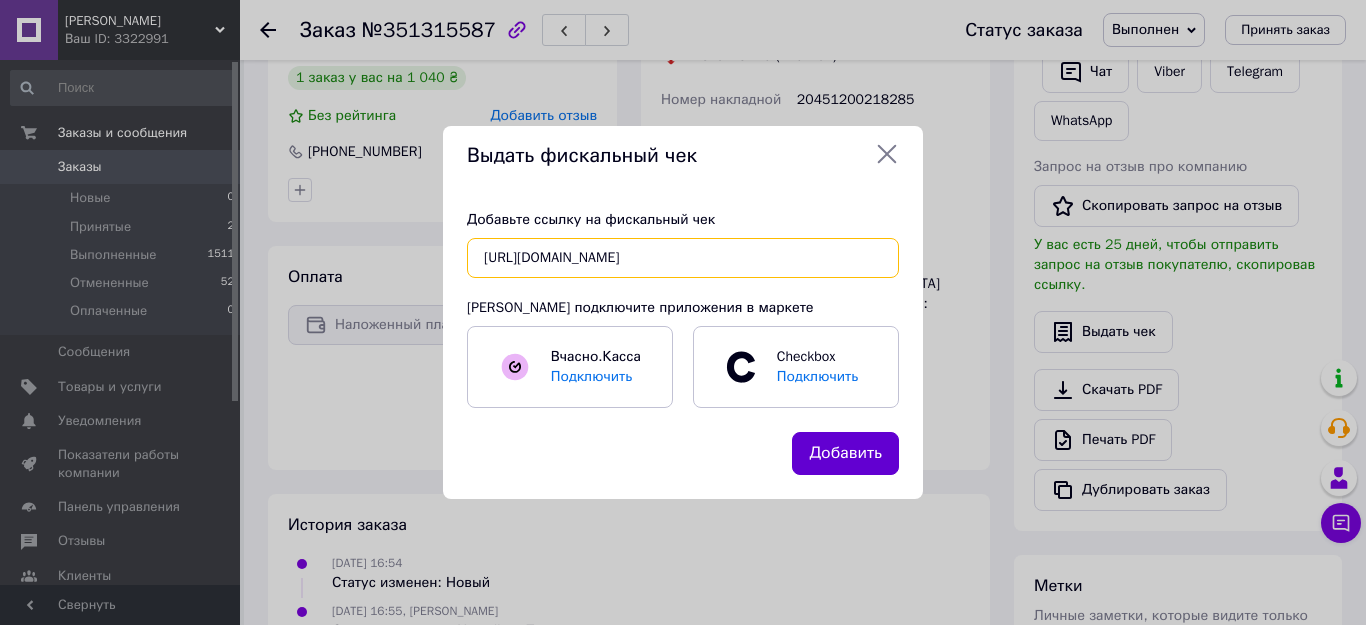 type on "[URL][DOMAIN_NAME]" 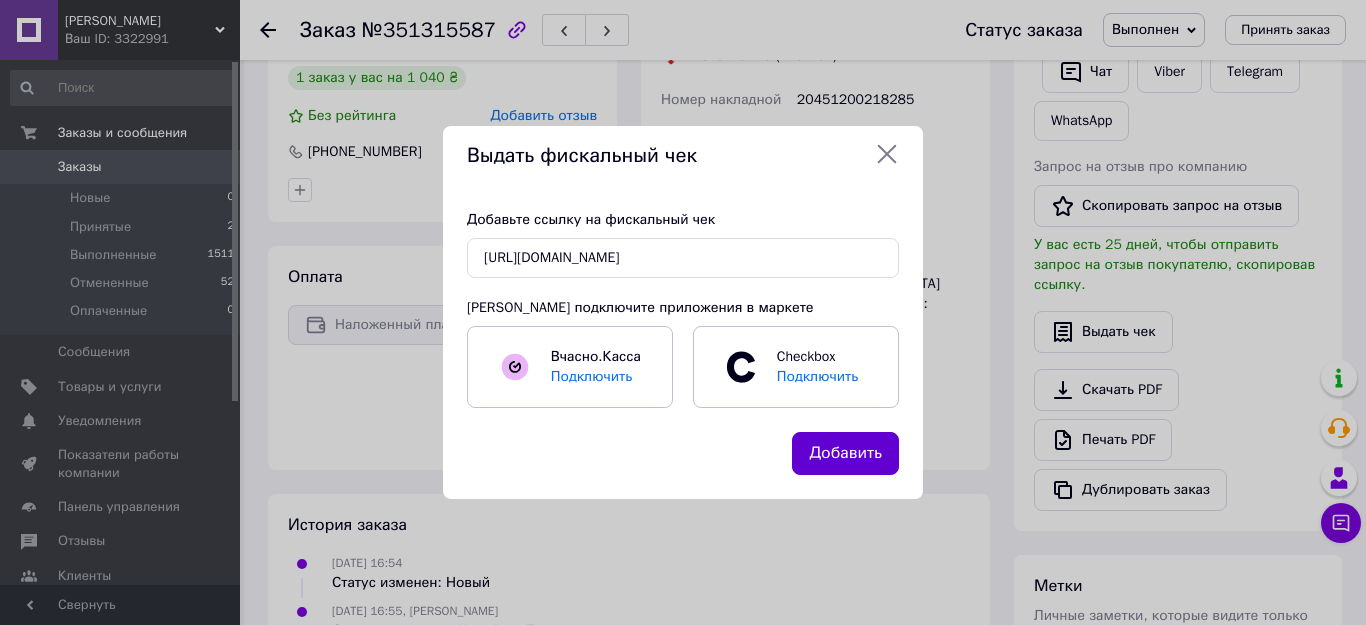 click on "Добавить" at bounding box center [845, 453] 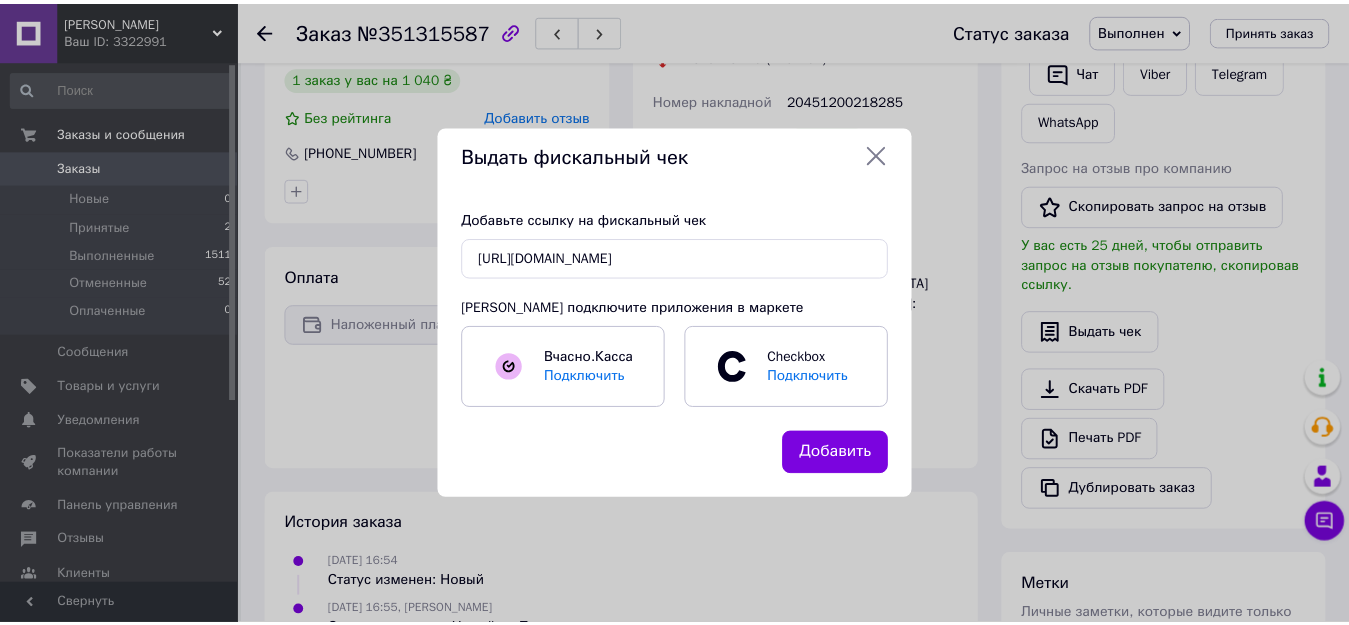 scroll, scrollTop: 0, scrollLeft: 0, axis: both 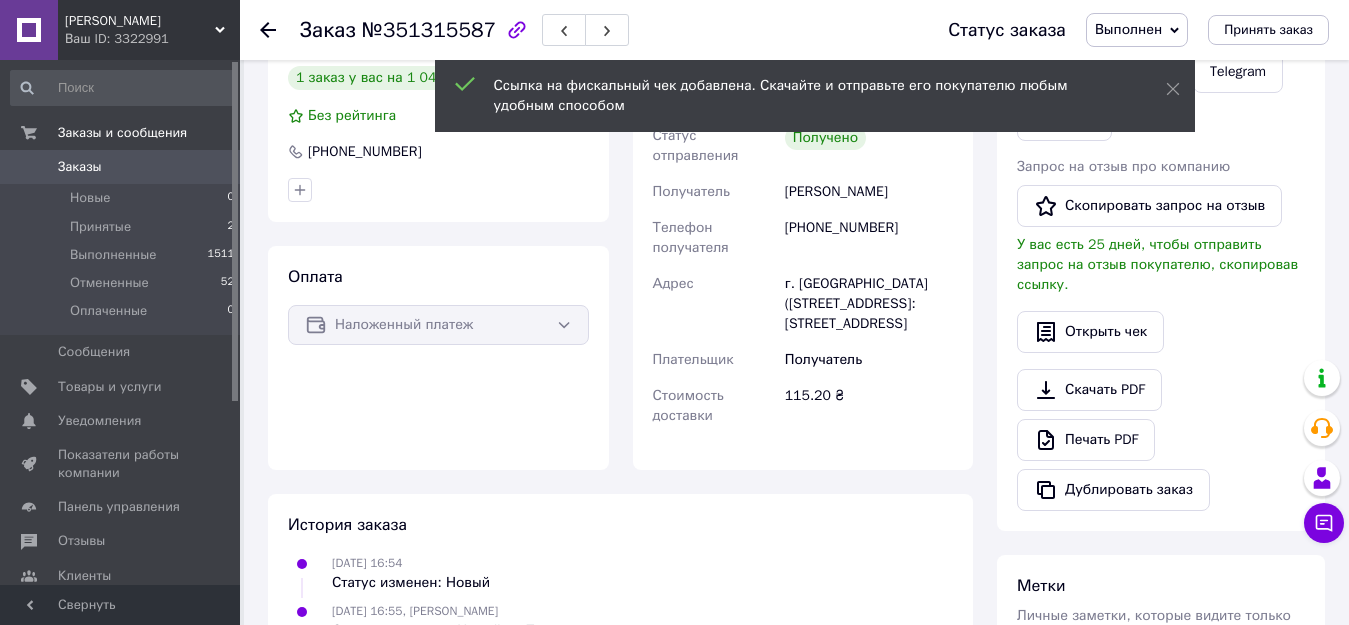 click on "Заказы" at bounding box center [80, 167] 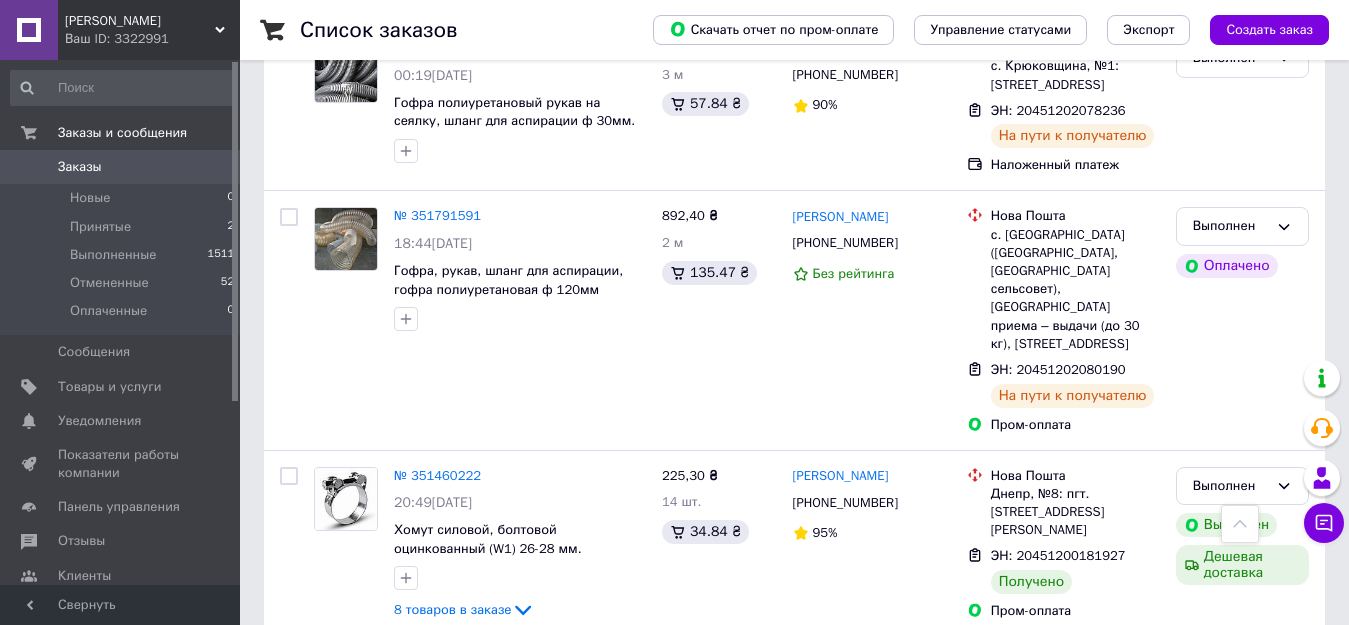 scroll, scrollTop: 800, scrollLeft: 0, axis: vertical 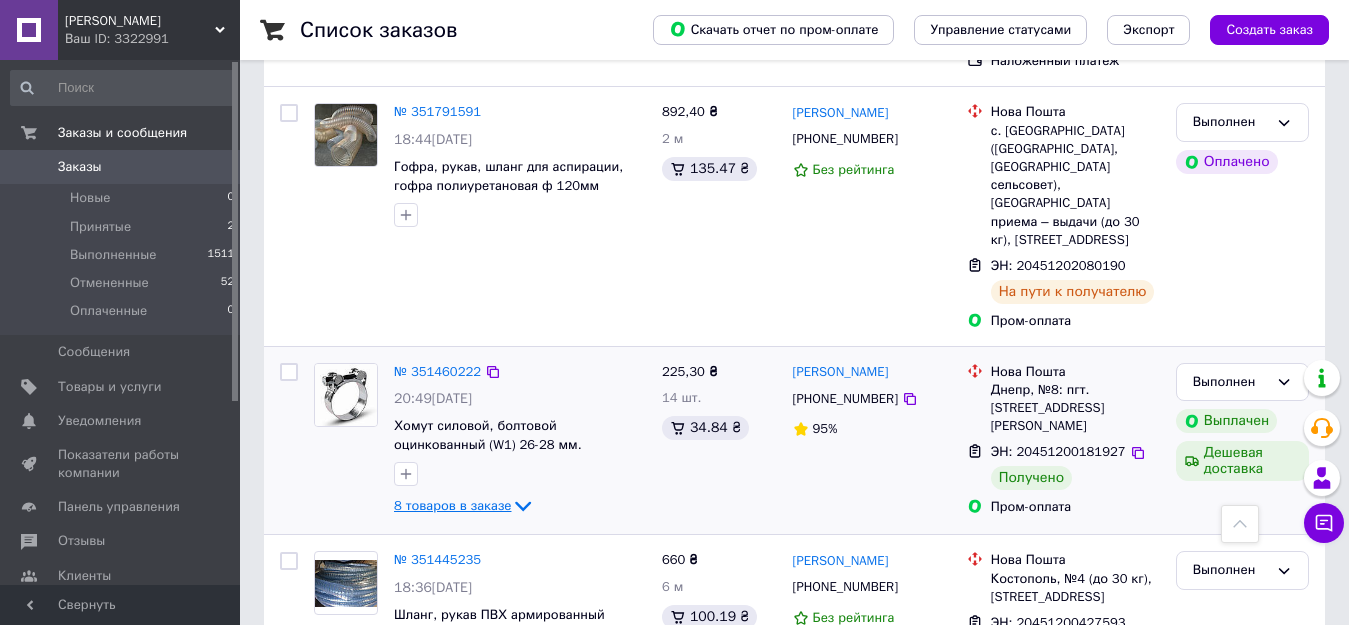 click 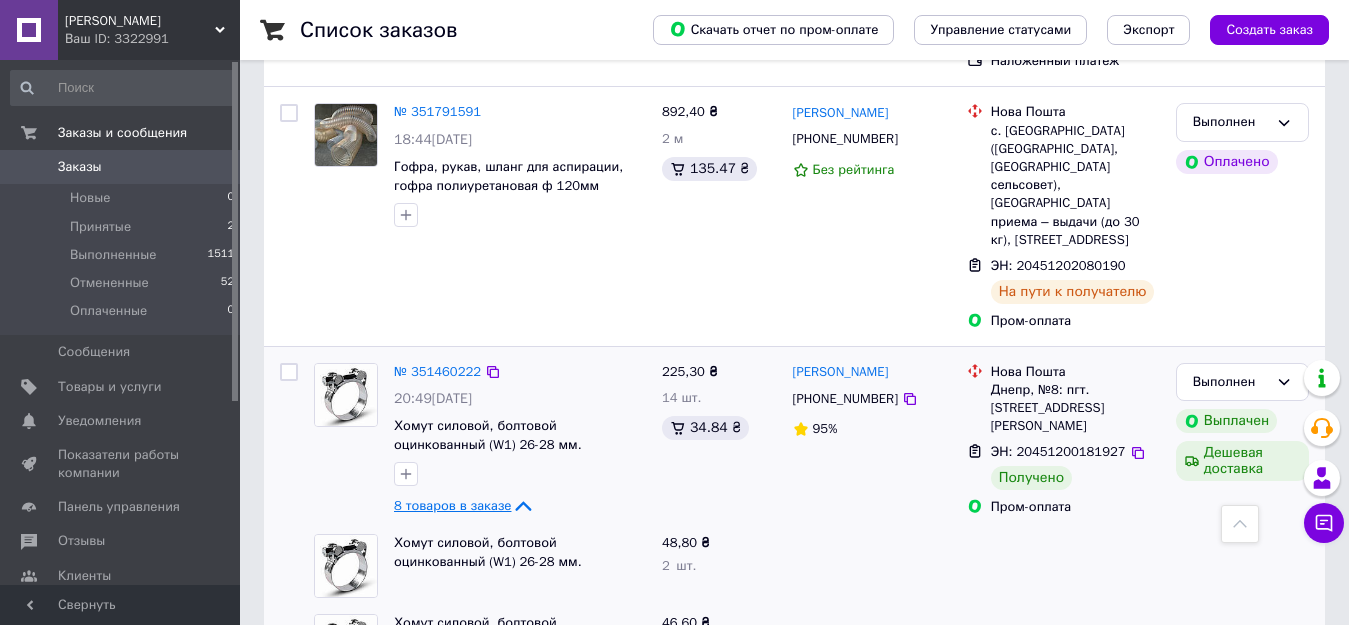 click 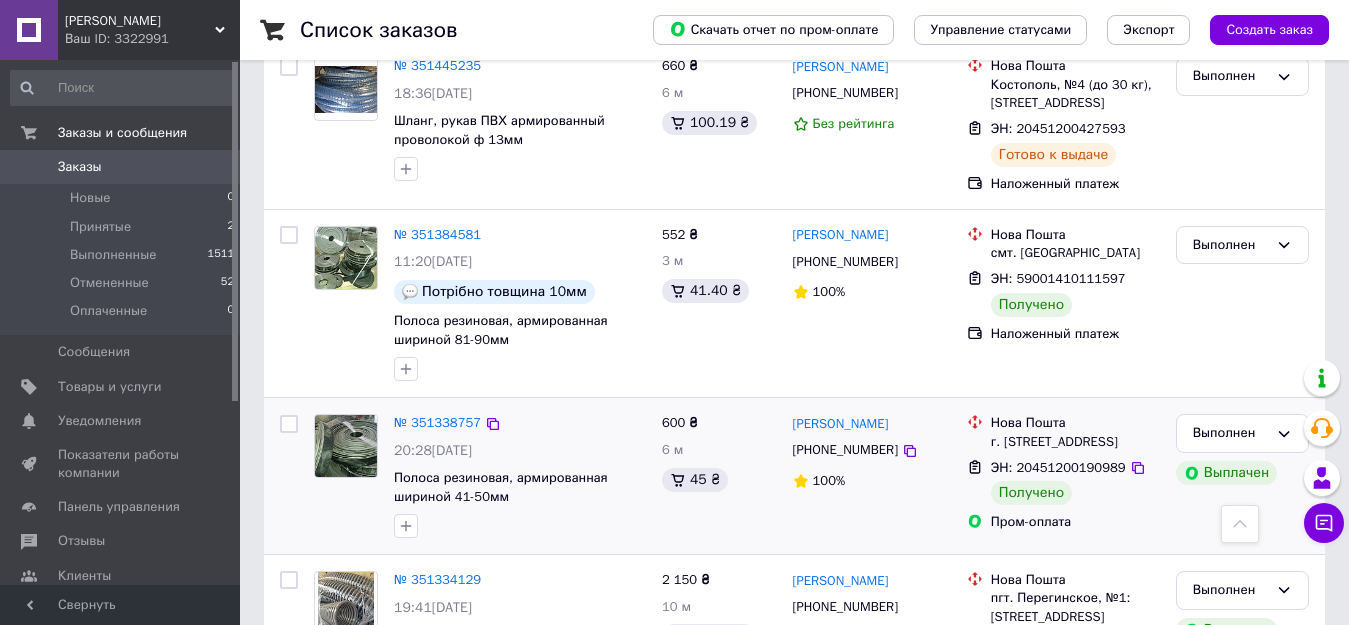 scroll, scrollTop: 1400, scrollLeft: 0, axis: vertical 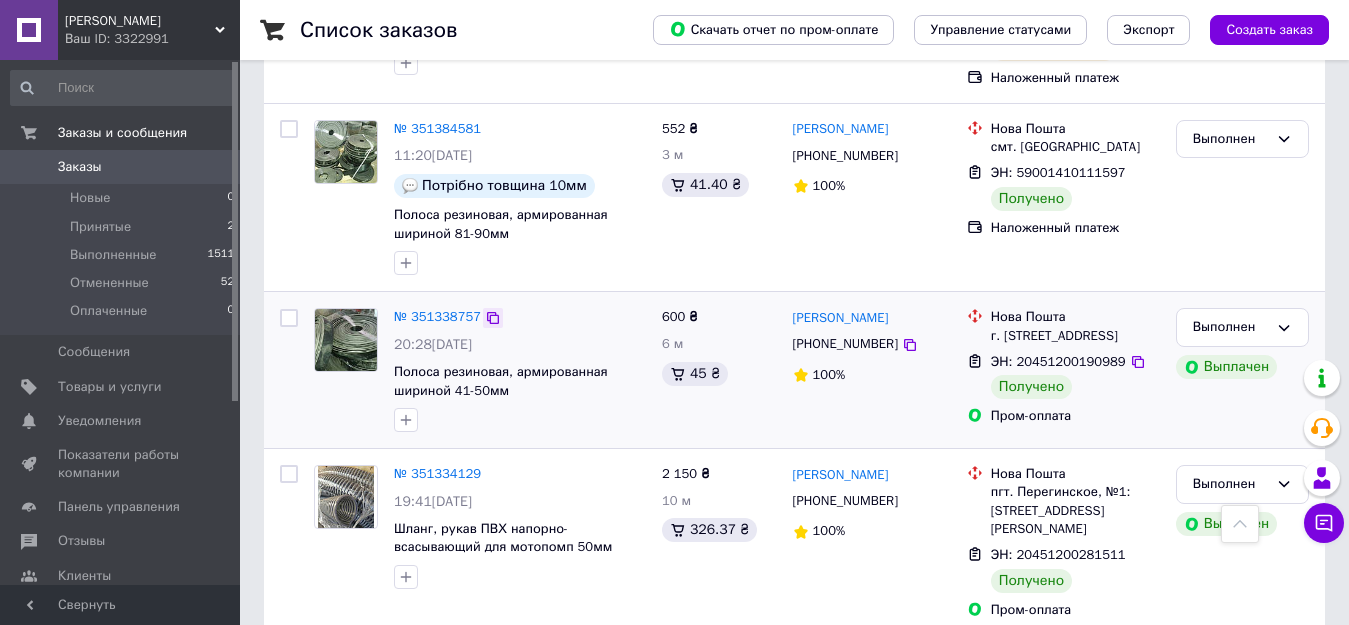 click 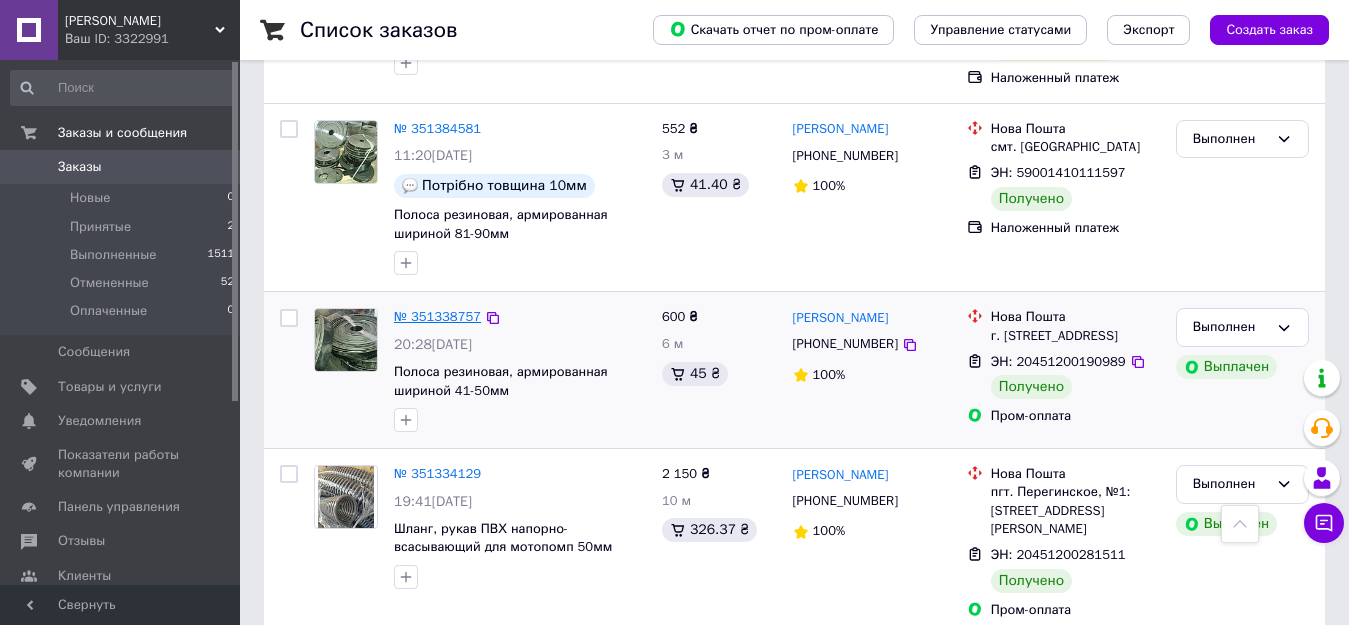 click on "№ 351338757" at bounding box center (437, 316) 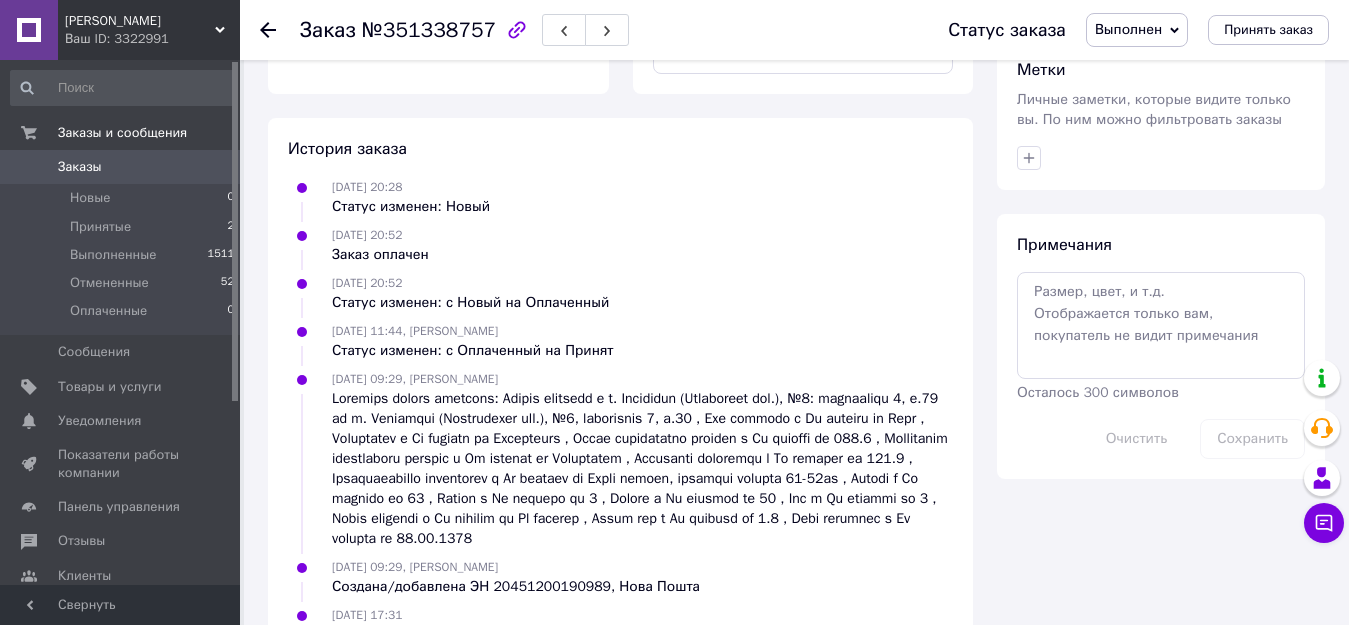 scroll, scrollTop: 1152, scrollLeft: 0, axis: vertical 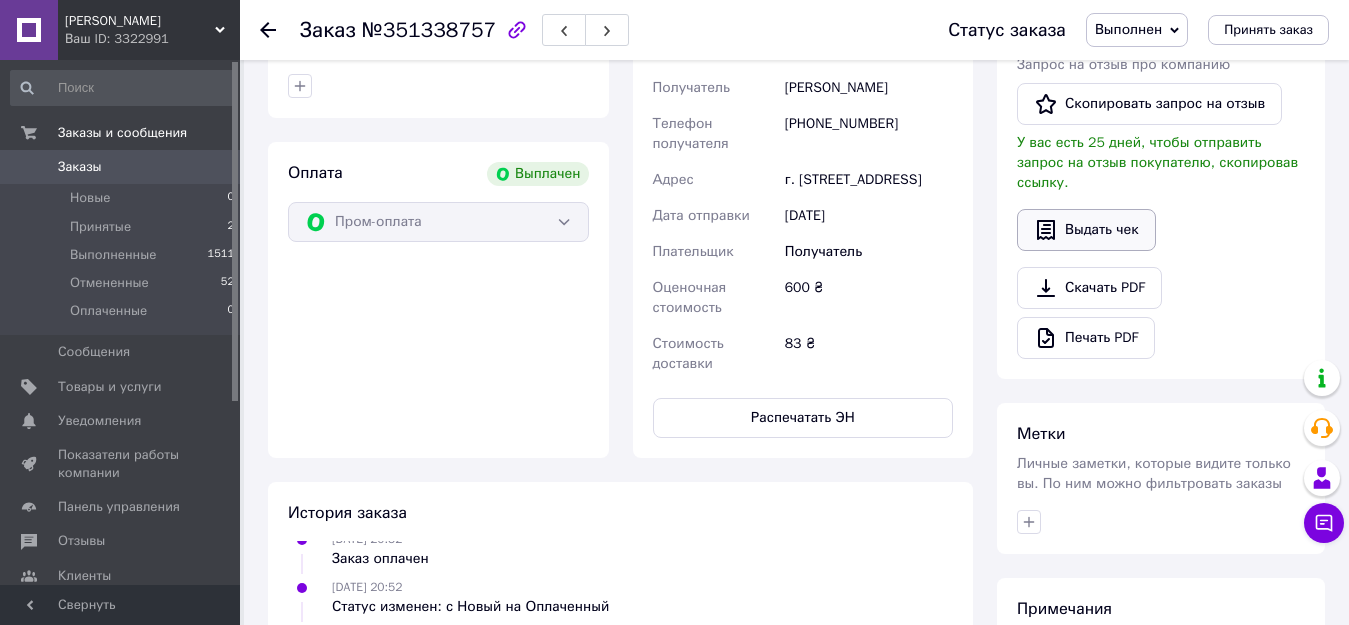 click on "Выдать чек" at bounding box center [1086, 230] 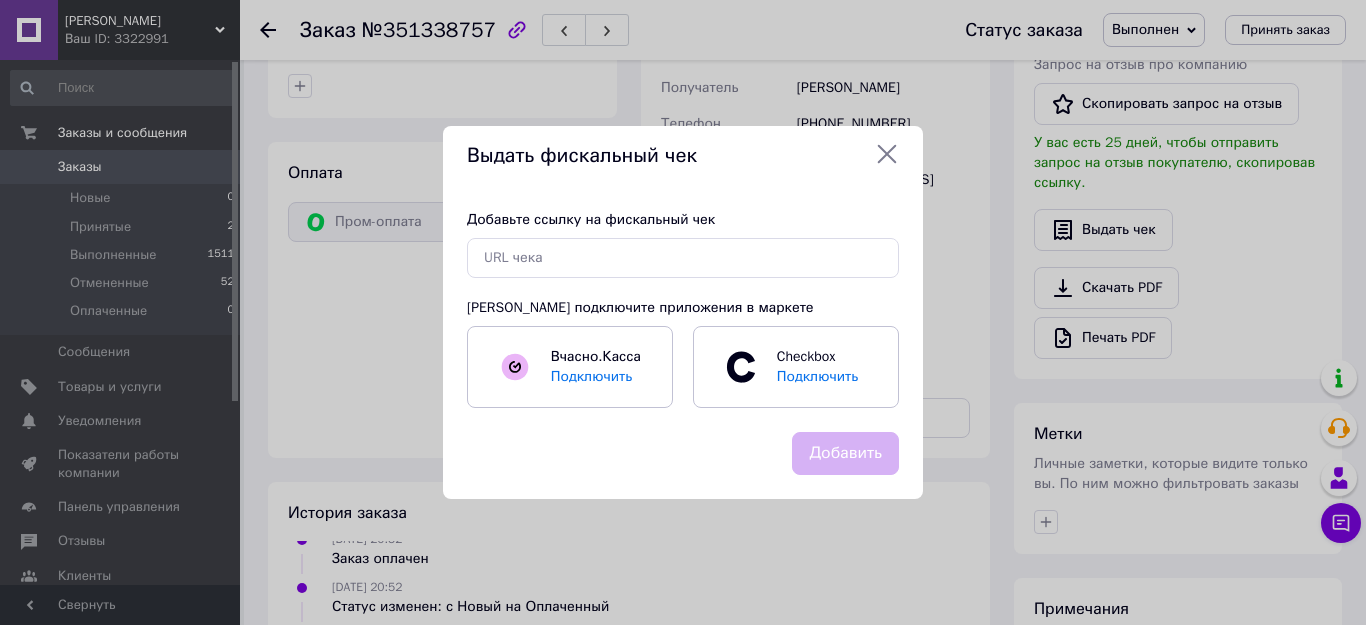 scroll, scrollTop: 60, scrollLeft: 0, axis: vertical 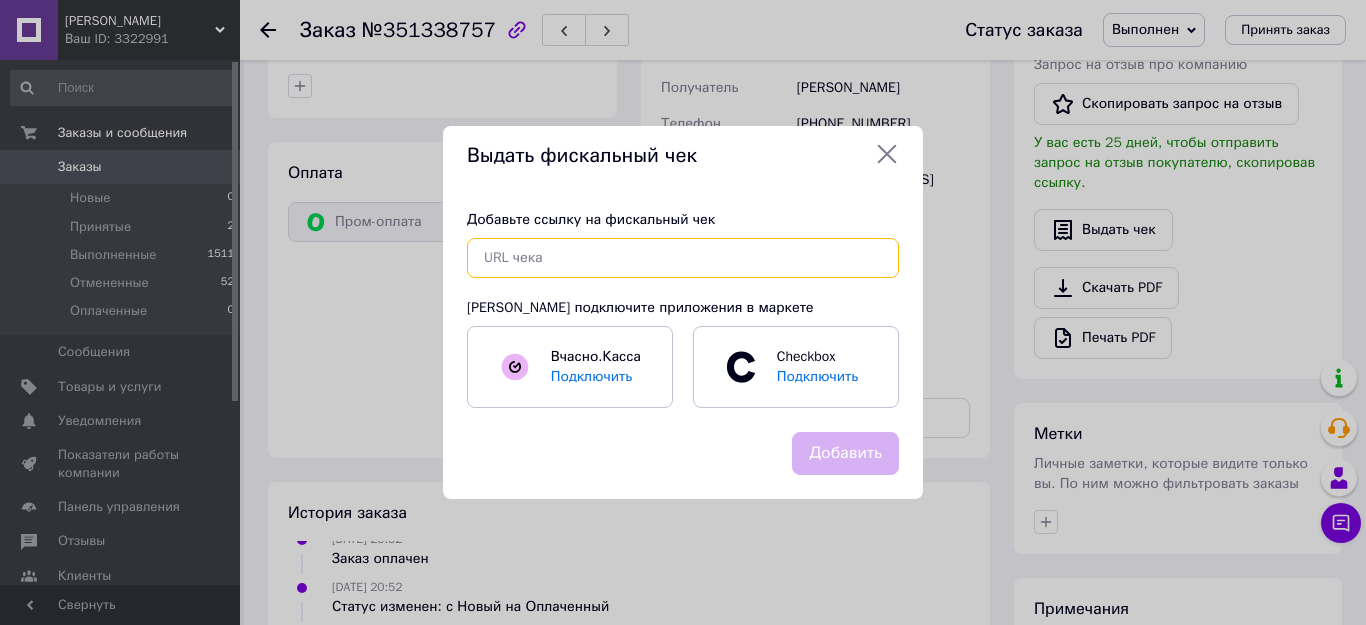 click at bounding box center [683, 258] 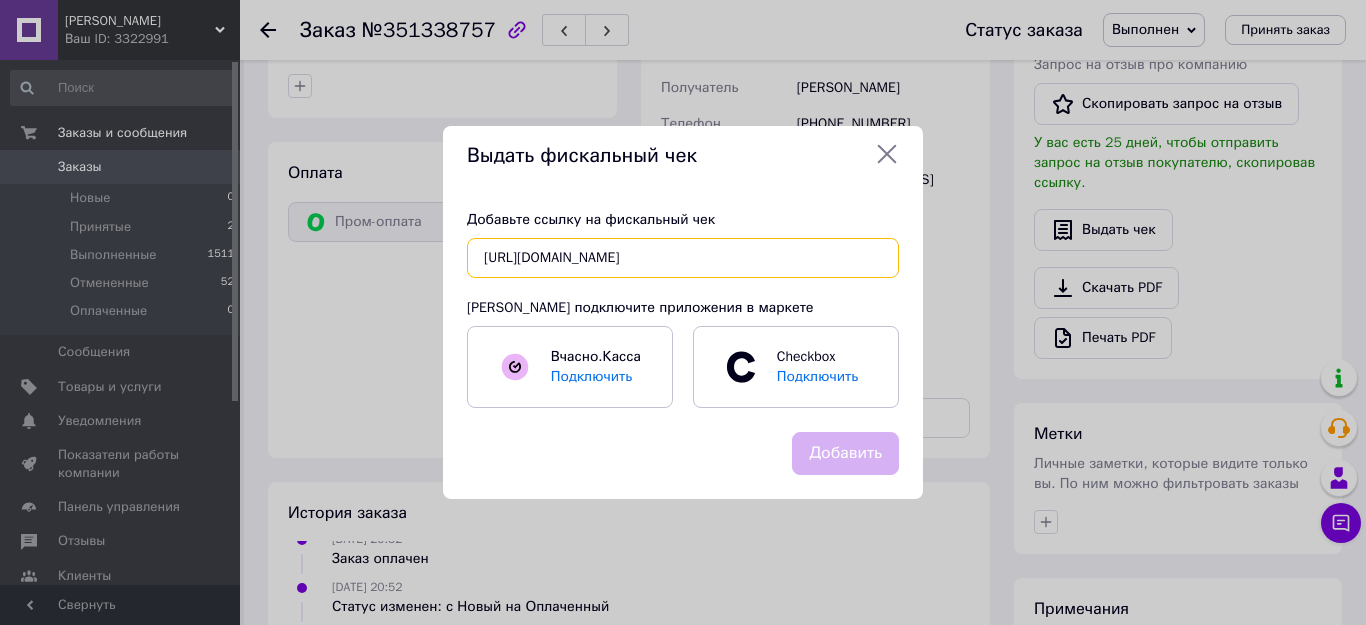 scroll, scrollTop: 0, scrollLeft: 38, axis: horizontal 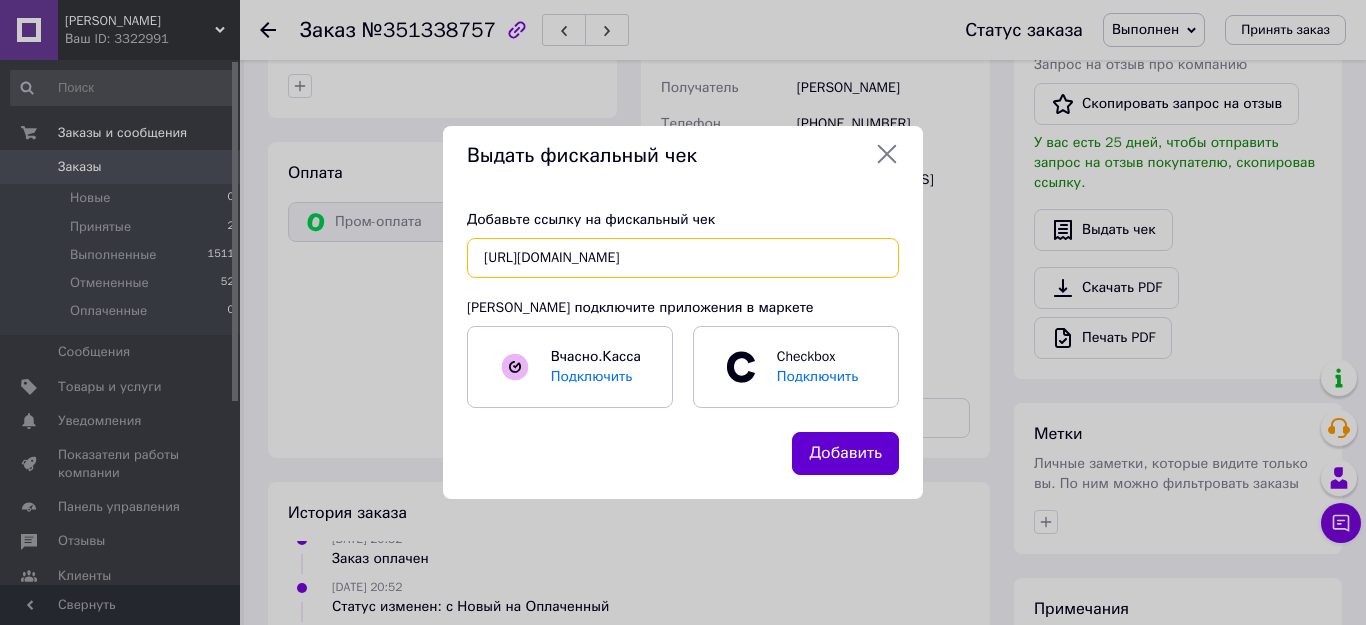 type on "[URL][DOMAIN_NAME]" 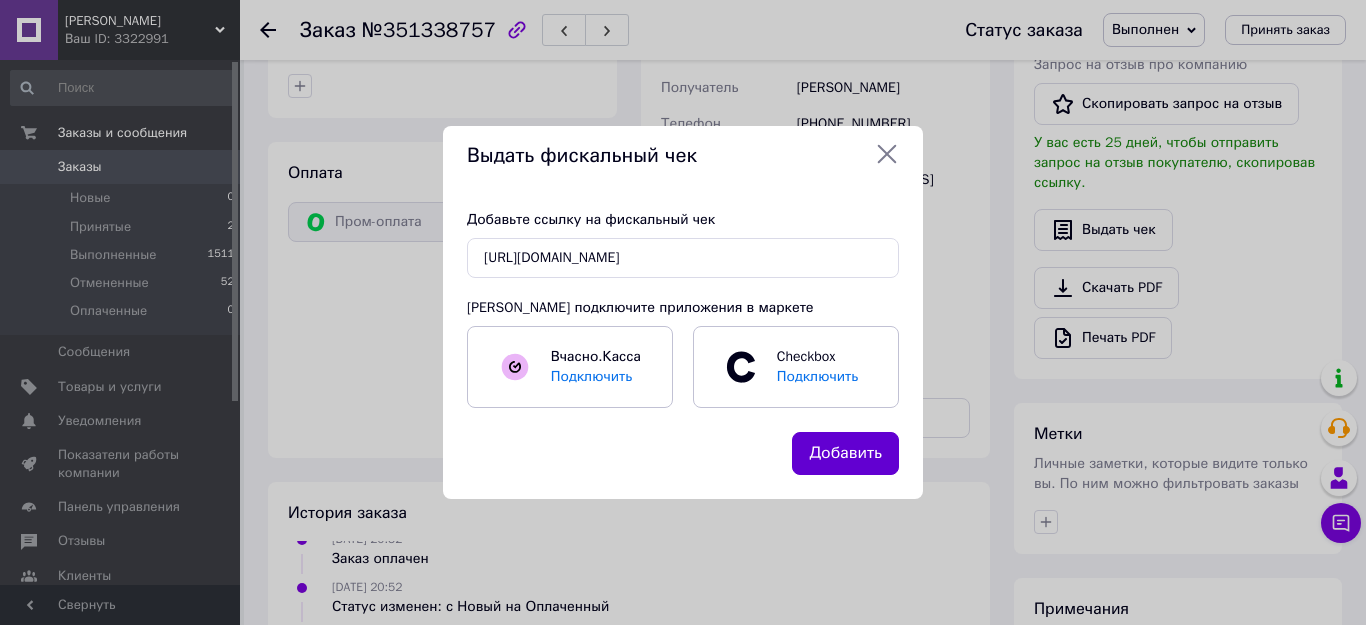 click on "Добавить" at bounding box center (845, 453) 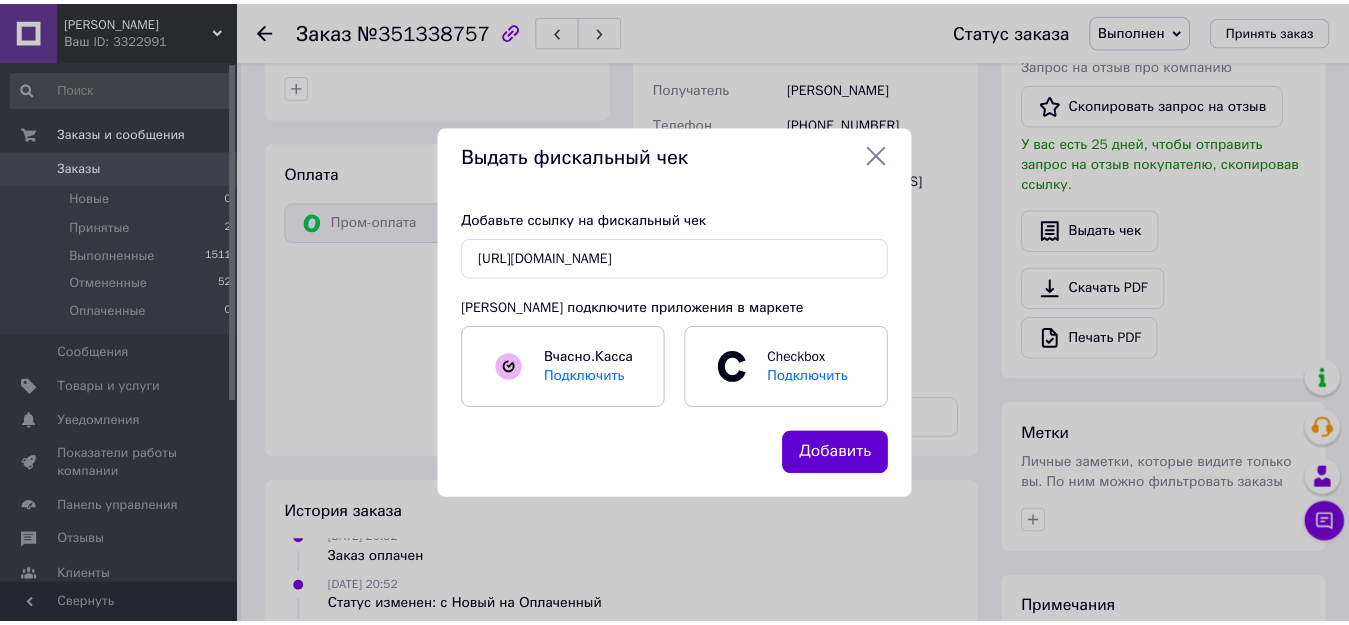 scroll, scrollTop: 0, scrollLeft: 0, axis: both 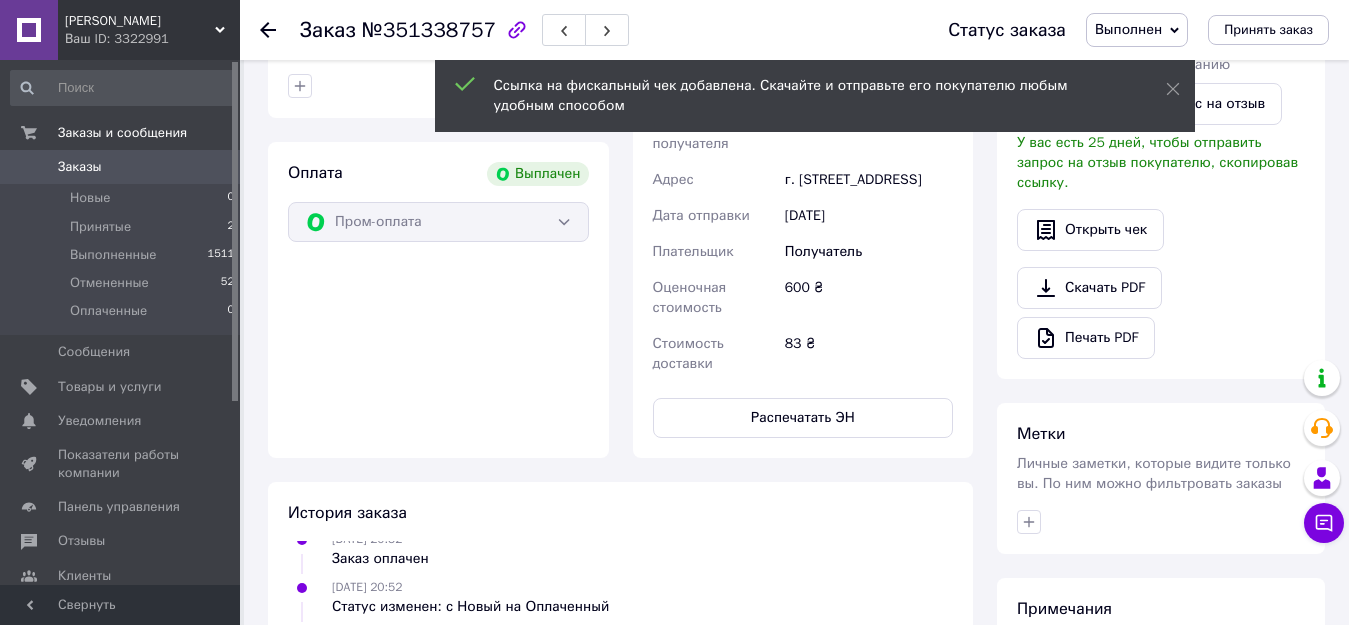click on "Заказы" at bounding box center (121, 167) 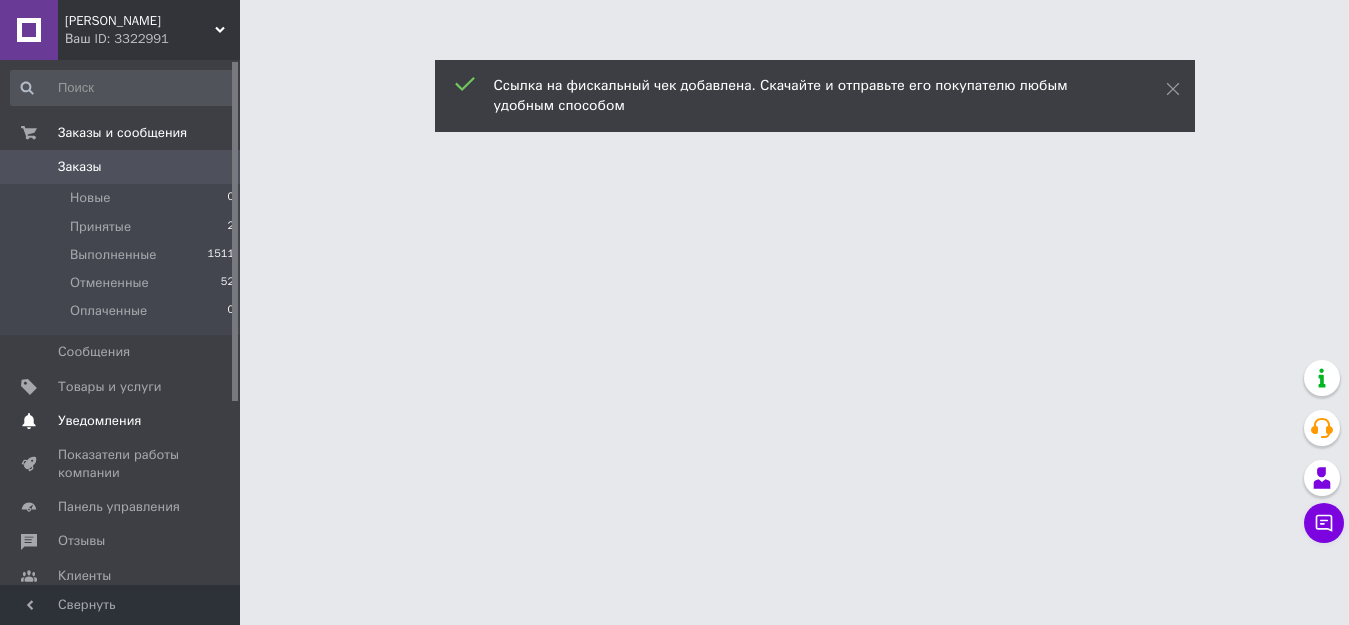 scroll, scrollTop: 0, scrollLeft: 0, axis: both 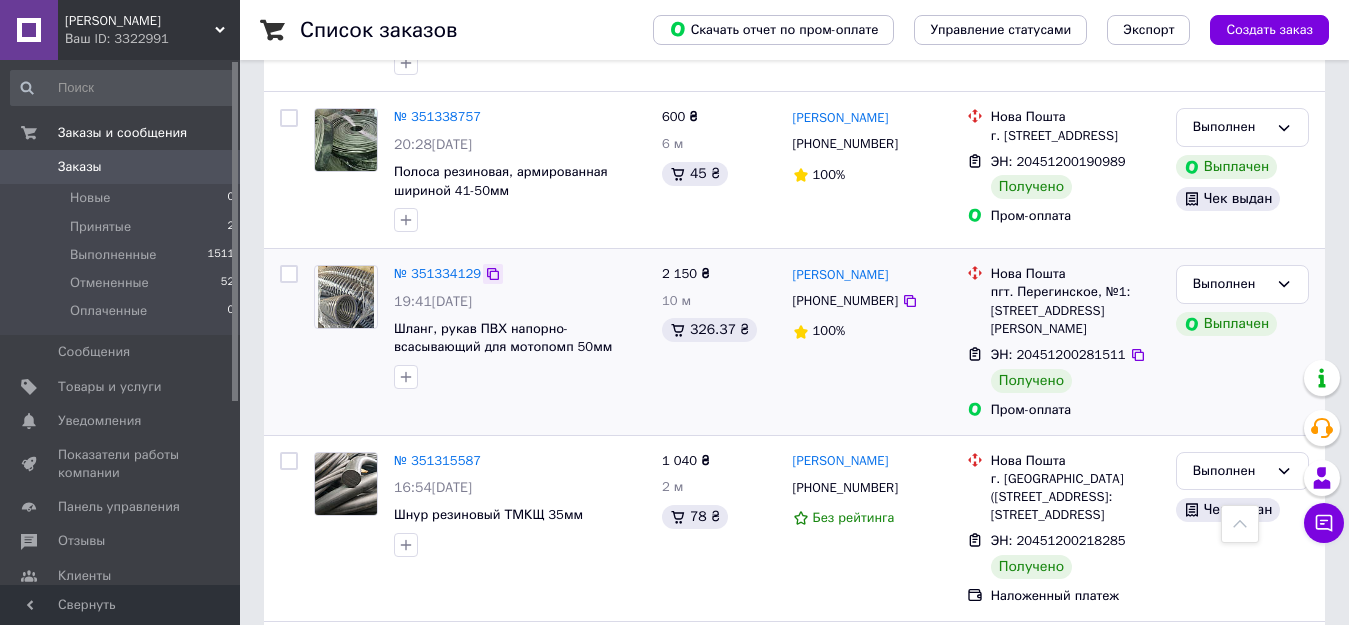 click 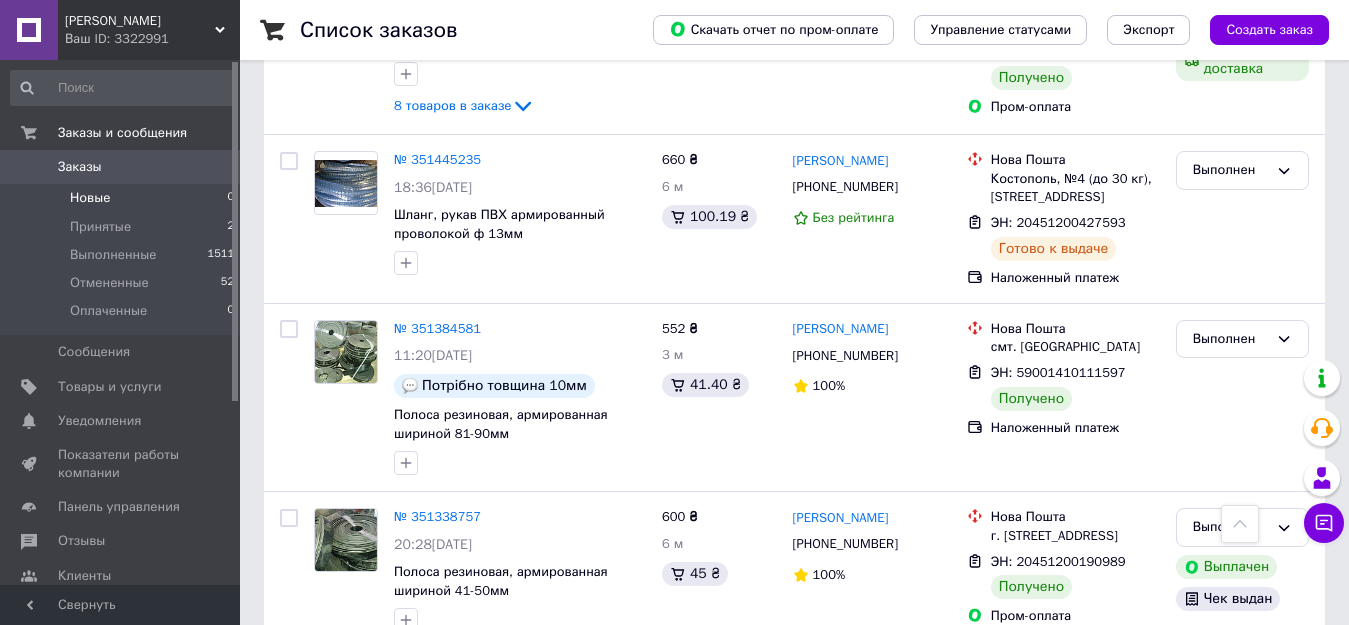 scroll, scrollTop: 800, scrollLeft: 0, axis: vertical 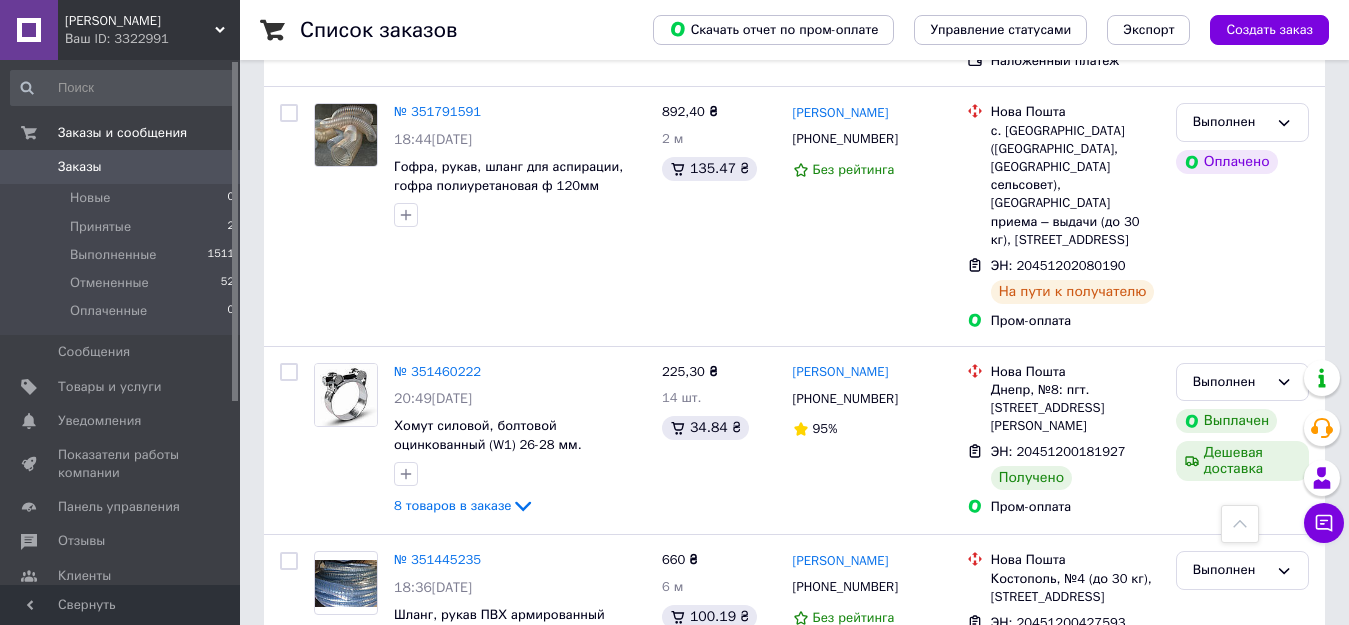 click on "Заказы" at bounding box center (80, 167) 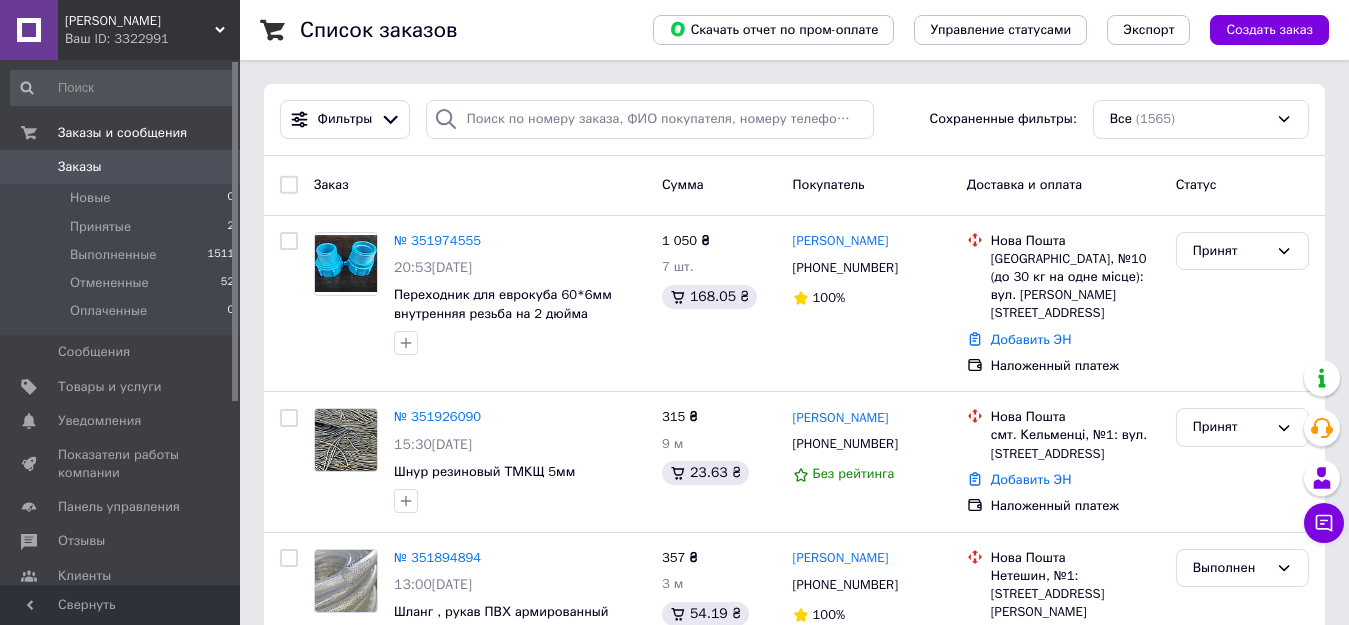 scroll, scrollTop: 100, scrollLeft: 0, axis: vertical 